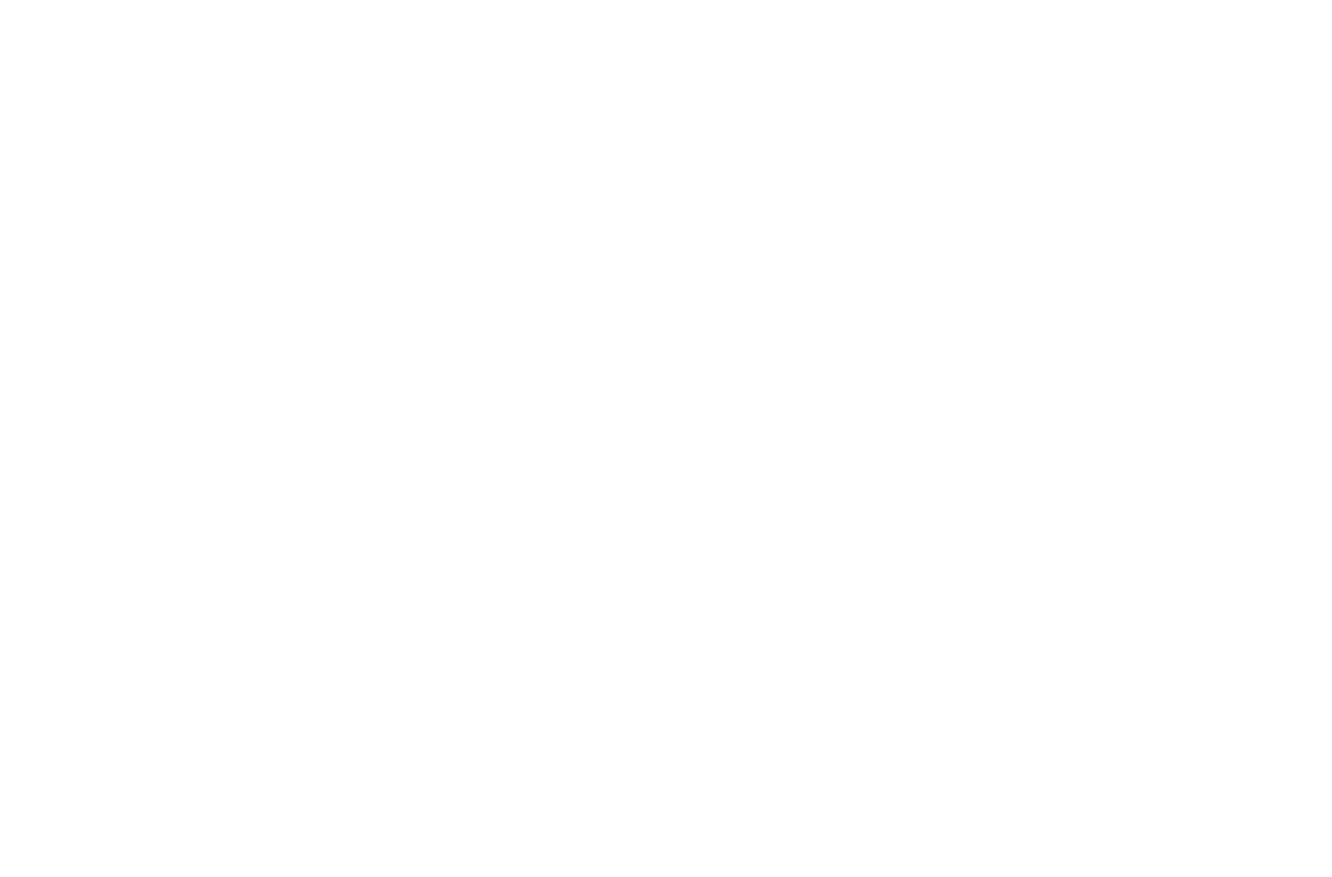 scroll, scrollTop: 0, scrollLeft: 0, axis: both 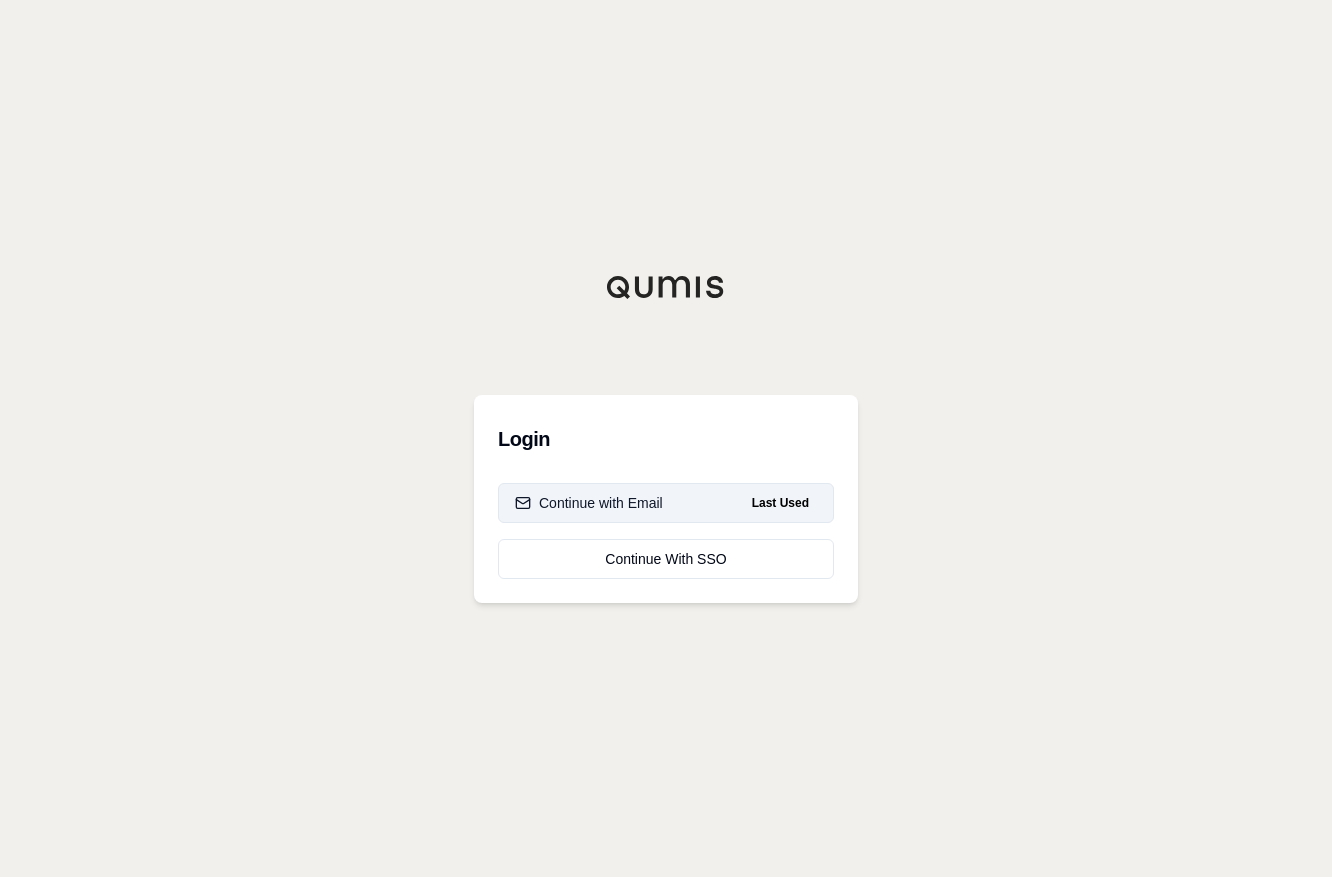 click on "Continue with Email" at bounding box center (589, 503) 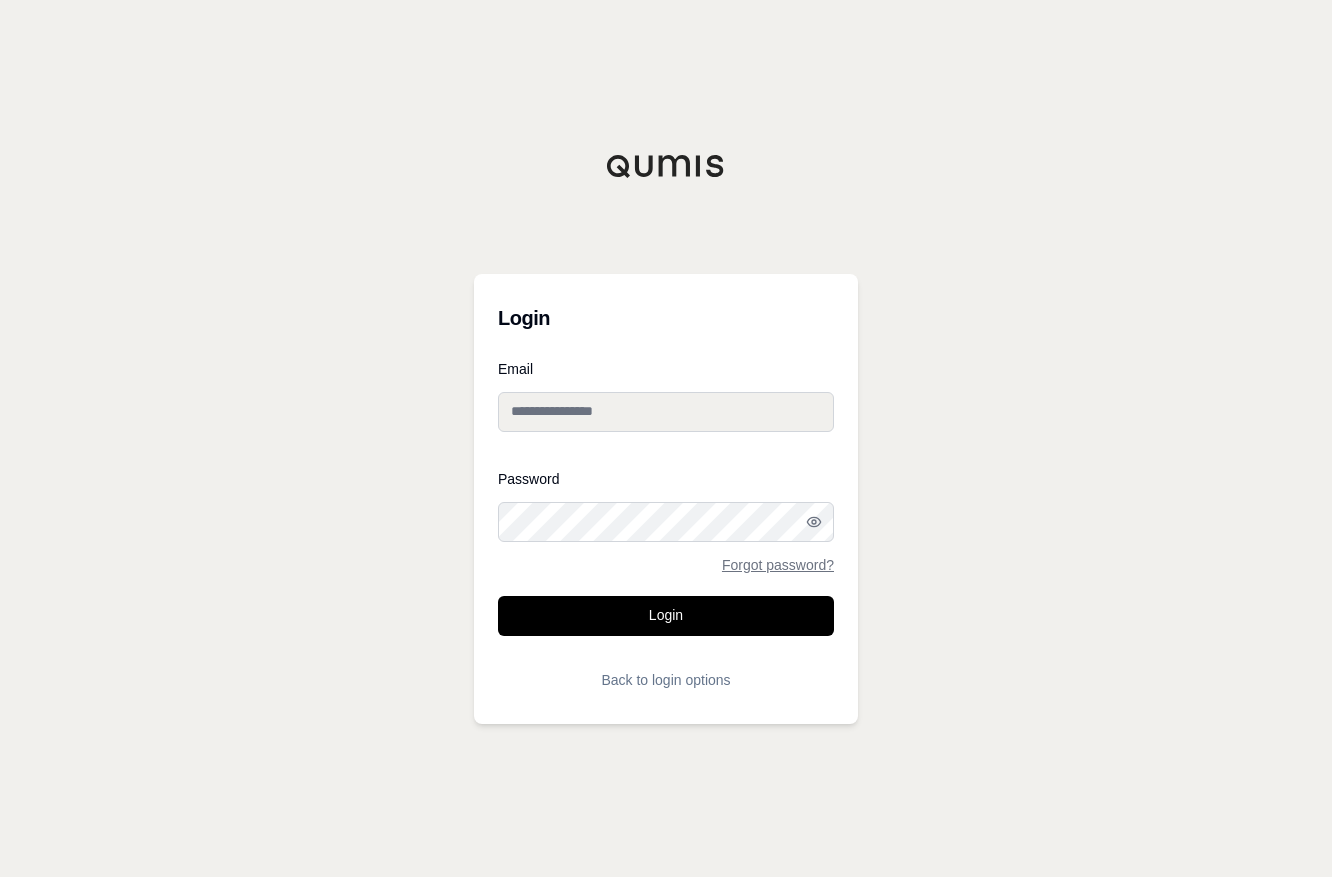 click on "Email" at bounding box center [666, 412] 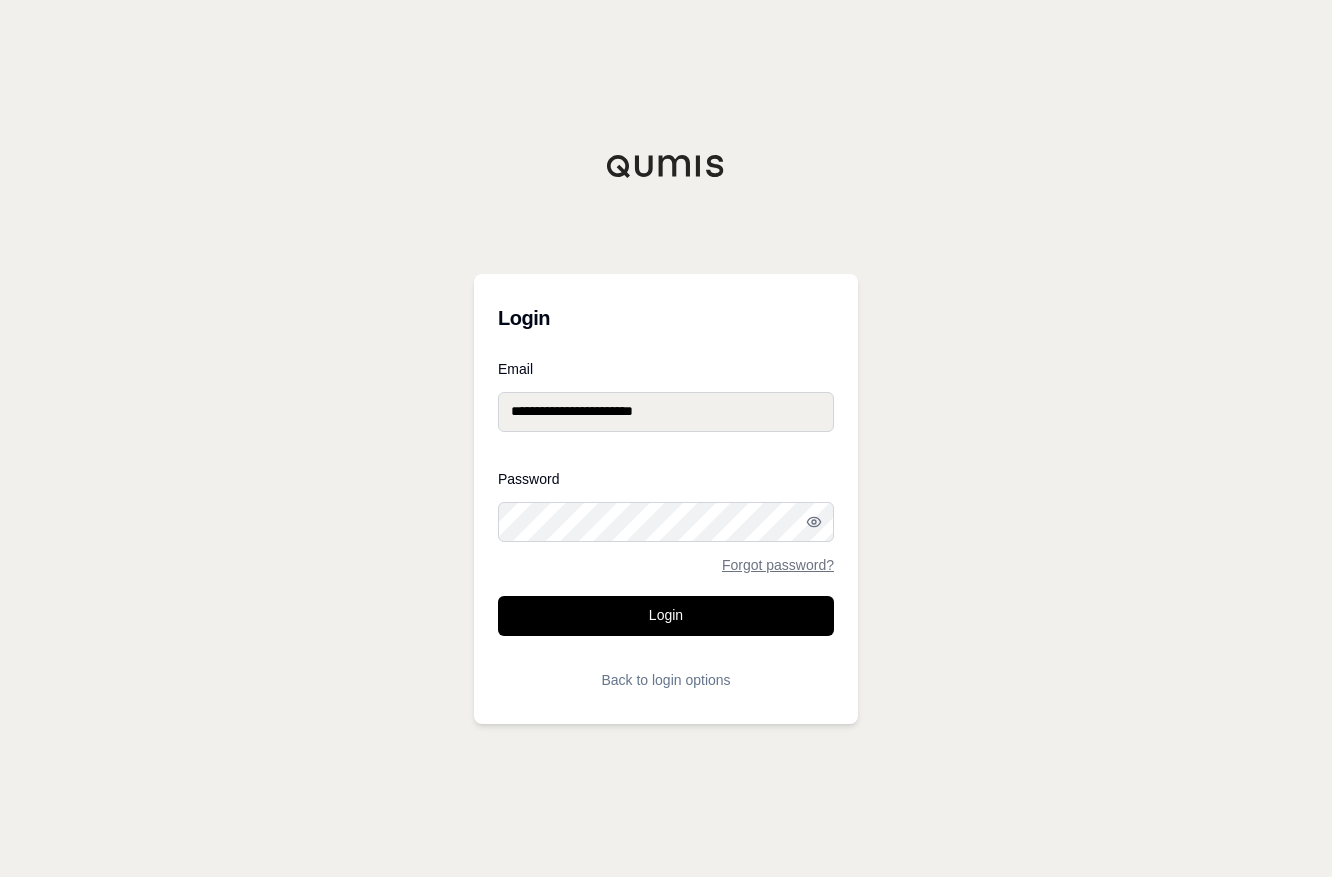 click on "Login" at bounding box center (666, 616) 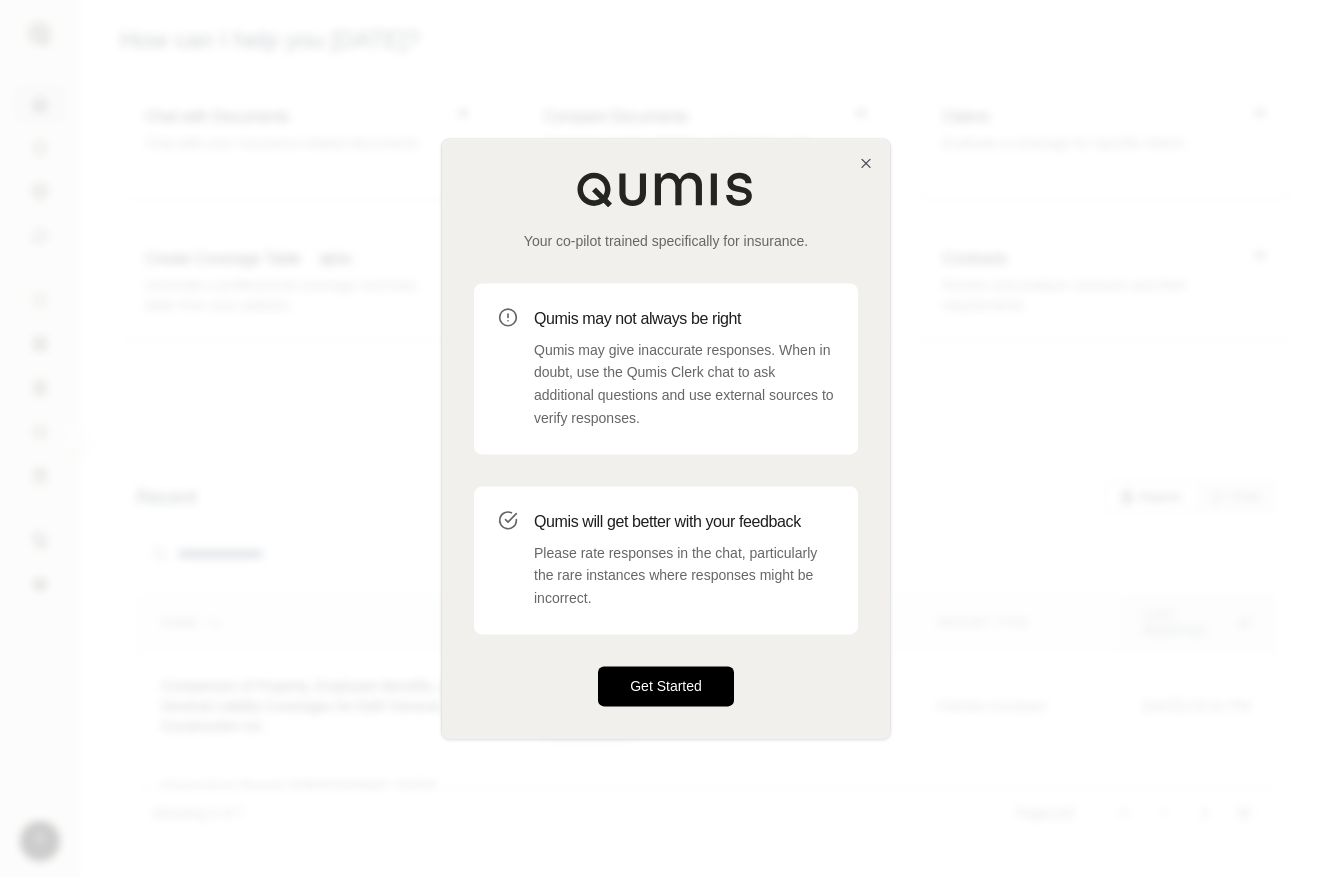 click on "Get Started" at bounding box center [666, 686] 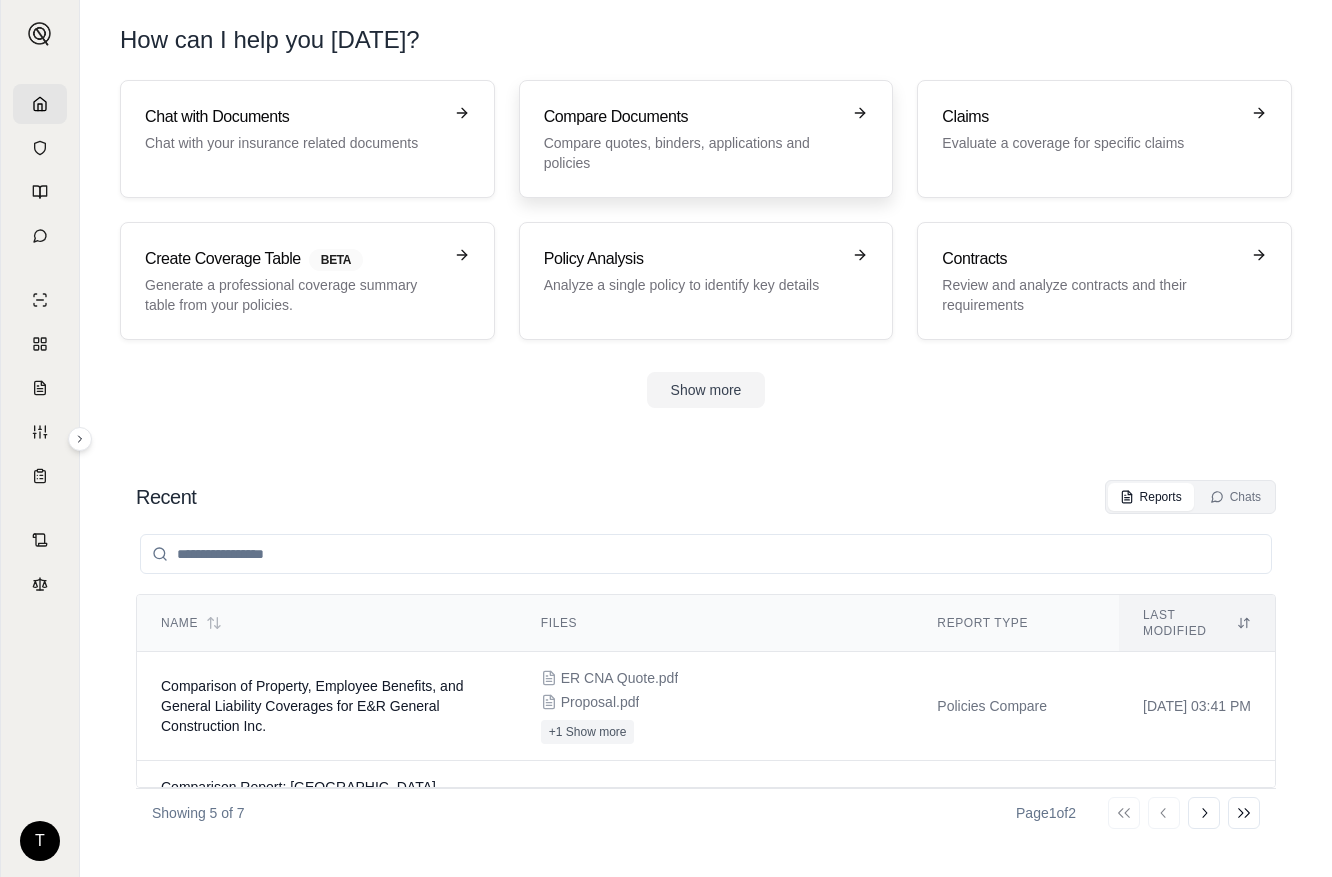 click on "Compare quotes, binders, applications and policies" at bounding box center (692, 153) 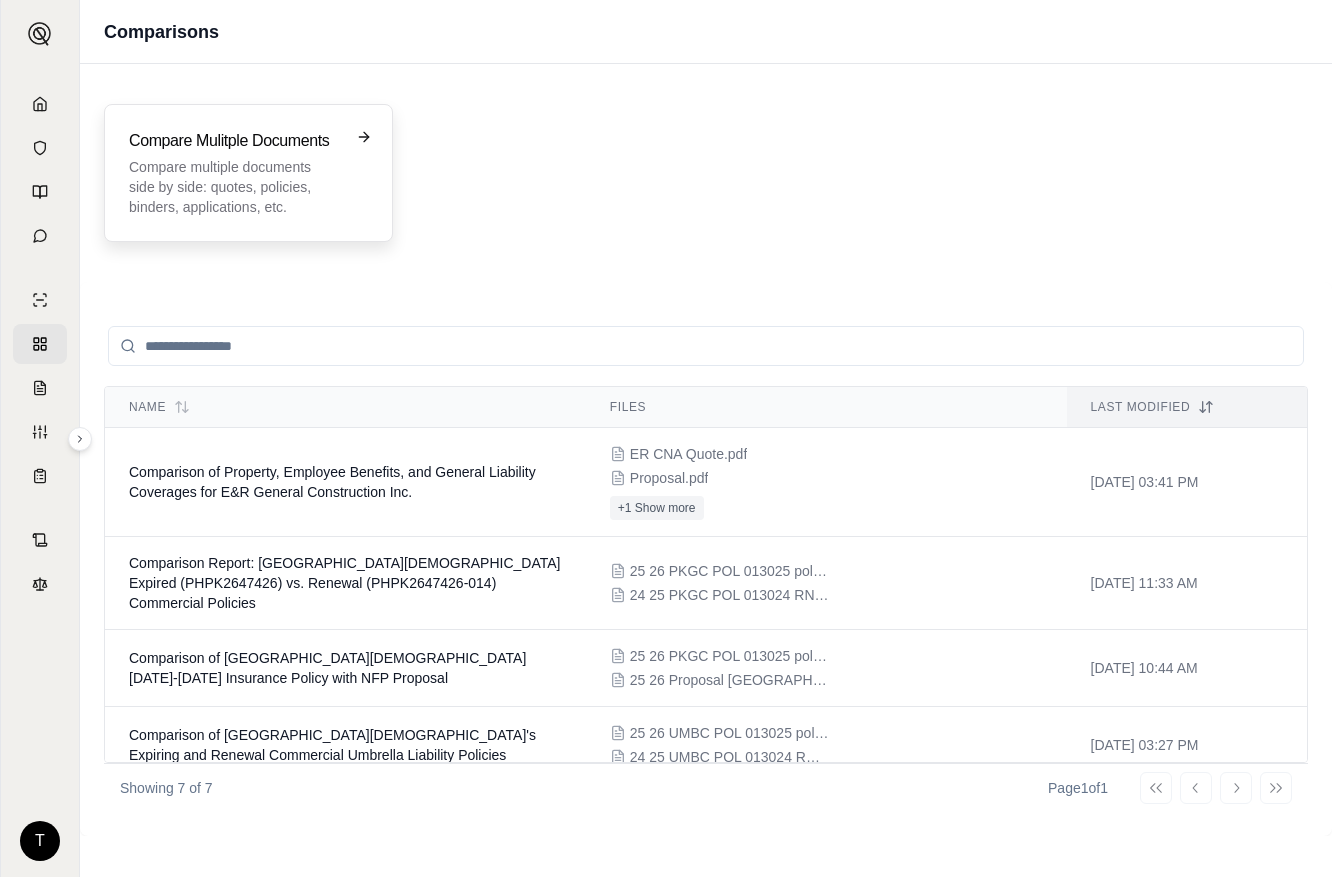 click on "Compare multiple documents side by side: quotes, policies, binders, applications, etc." at bounding box center [234, 187] 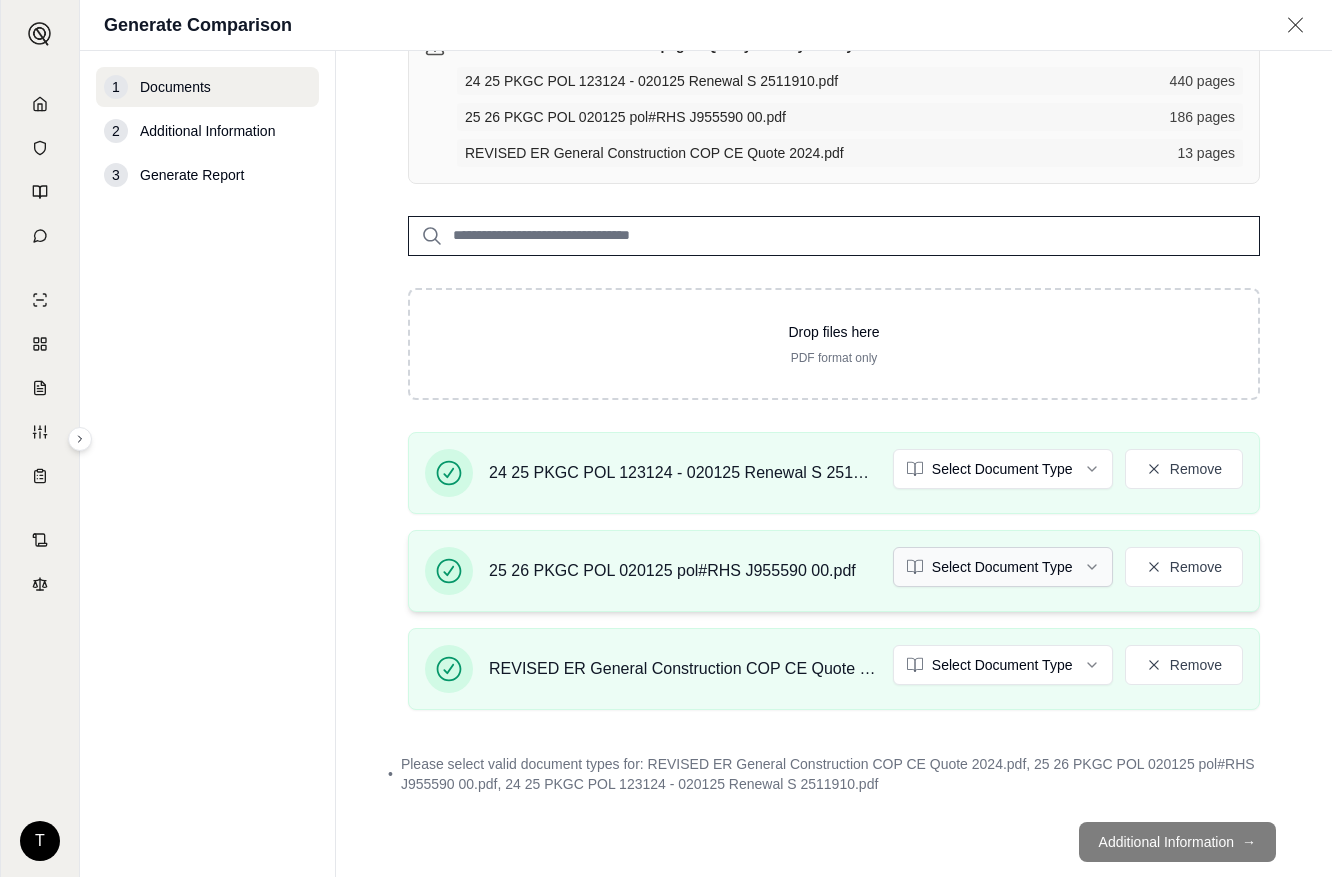 scroll, scrollTop: 200, scrollLeft: 0, axis: vertical 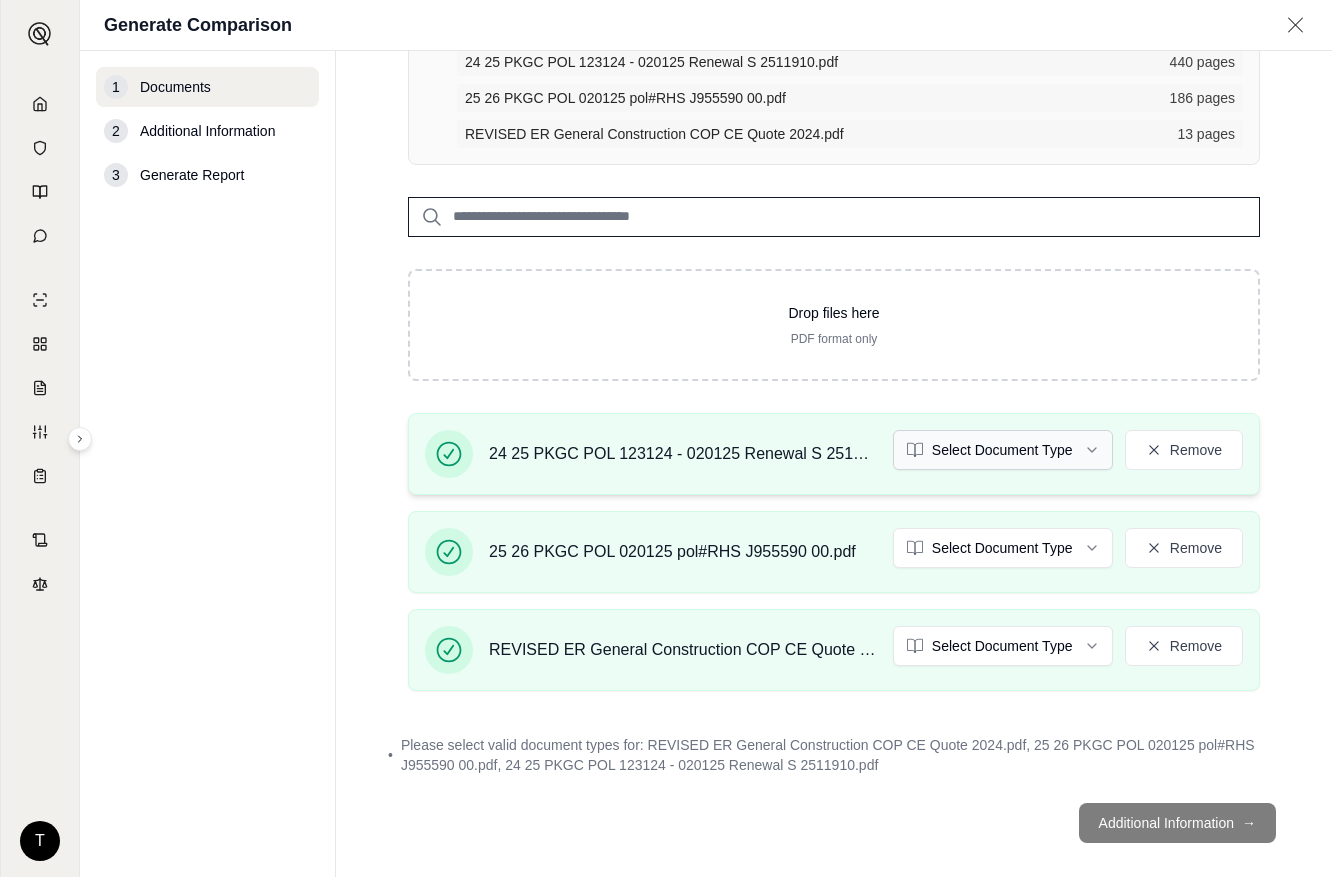 click on "T Generate Comparison 1 Documents 2 Additional Information 3 Generate Report Documents • Upload Policy Related Documents • Up to 1000 pages Exceeds recommended  250  total pages. Quality of analysis may be affected. 24 25 PKGC POL 123124 - 020125 Renewal S 2511910.pdf 440 pages 25 26 PKGC POL 020125 pol#RHS J955590 00.pdf 186 pages REVISED ER General Construction COP CE Quote 2024.pdf 13 pages Drop files here PDF format only 24 25 PKGC POL 123124 - 020125 Renewal S 2511910.pdf Select Document Type Remove 25 26 PKGC POL 020125 pol#RHS J955590 00.pdf Select Document Type Remove REVISED ER General Construction COP CE Quote 2024.pdf Select Document Type Remove • Please select valid document types for: REVISED ER General Construction COP CE Quote 2024.pdf,
25 26 PKGC POL 020125 pol#RHS J955590 00.pdf,
24 25 PKGC POL 123124 - 020125 Renewal S 2511910.pdf Additional Information →" at bounding box center [666, 438] 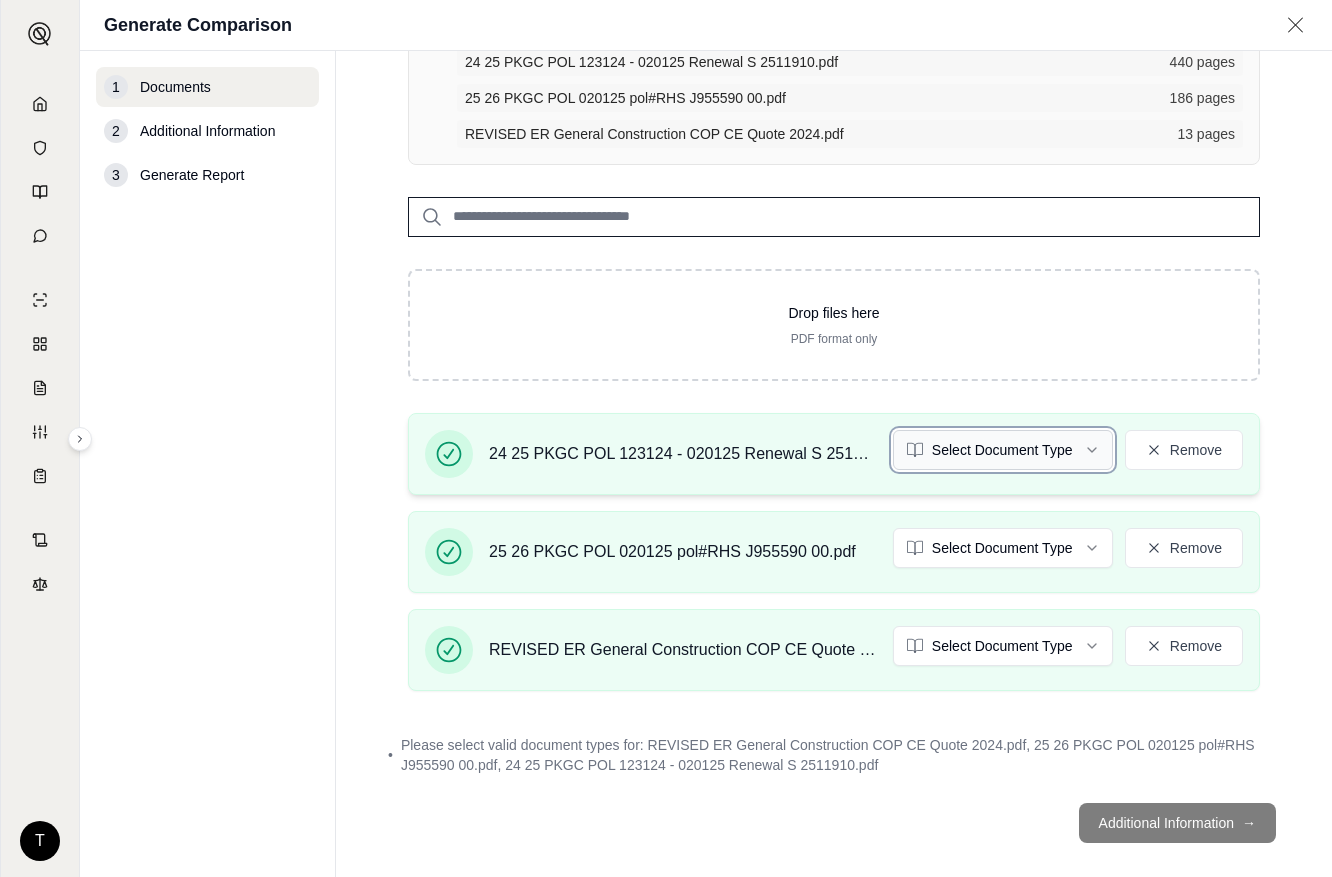 scroll, scrollTop: 200, scrollLeft: 0, axis: vertical 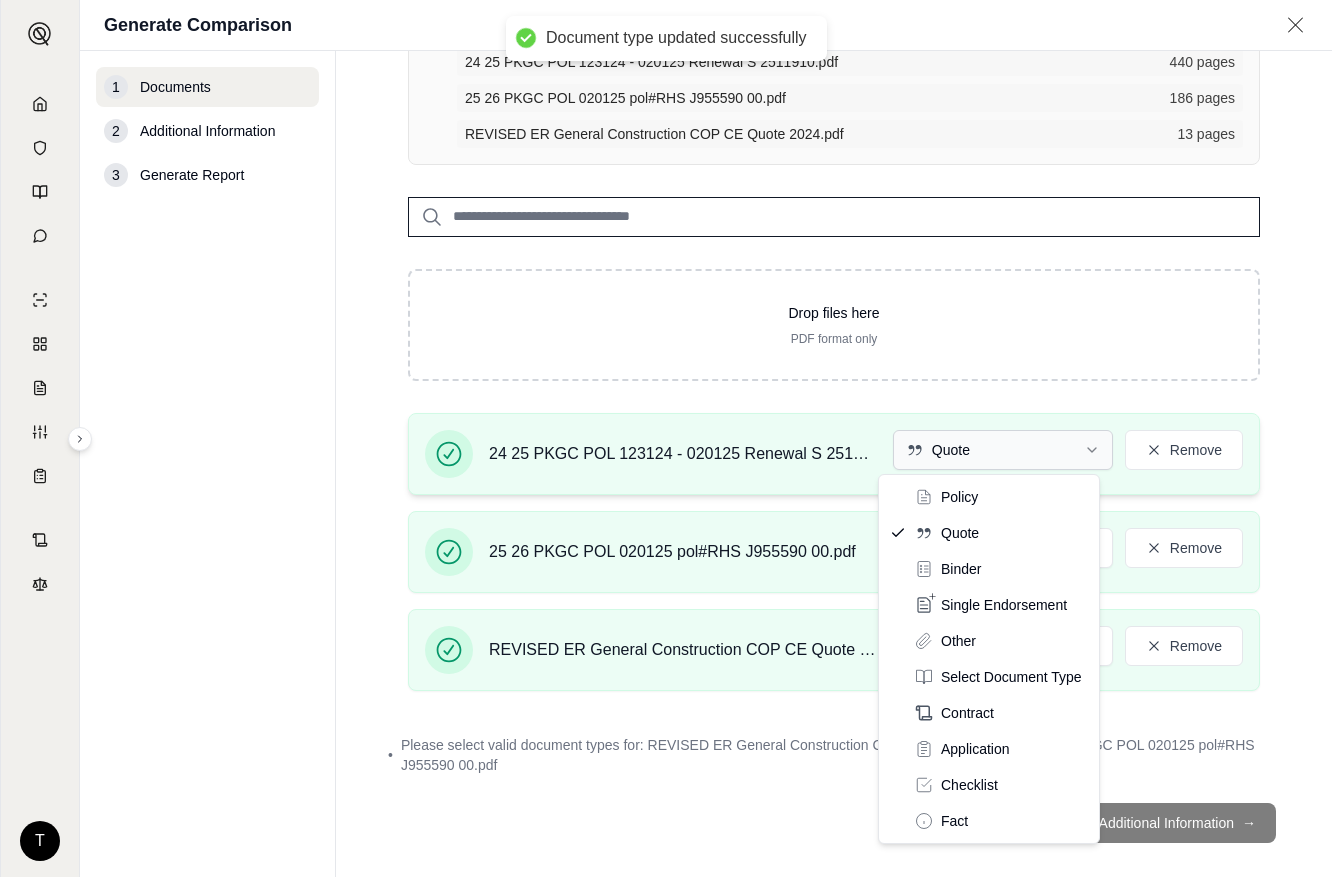 click on "Document type updated successfully T Generate Comparison 1 Documents 2 Additional Information 3 Generate Report Documents • Upload Policy Related Documents • Up to 1000 pages Exceeds recommended  250  total pages. Quality of analysis may be affected. 24 25 PKGC POL 123124 - 020125 Renewal S 2511910.pdf 440 pages 25 26 PKGC POL 020125 pol#RHS J955590 00.pdf 186 pages REVISED ER General Construction COP CE Quote 2024.pdf 13 pages Drop files here PDF format only 24 25 PKGC POL 123124 - 020125 Renewal S 2511910.pdf Quote Remove 25 26 PKGC POL 020125 pol#RHS J955590 00.pdf Select Document Type Remove REVISED ER General Construction COP CE Quote 2024.pdf Select Document Type Remove • Please select valid document types for: REVISED ER General Construction COP CE Quote 2024.pdf,
25 26 PKGC POL 020125 pol#RHS J955590 00.pdf Additional Information →
Policy Quote Binder Single Endorsement Other Select Document Type Contract Application Checklist Fact" at bounding box center (666, 438) 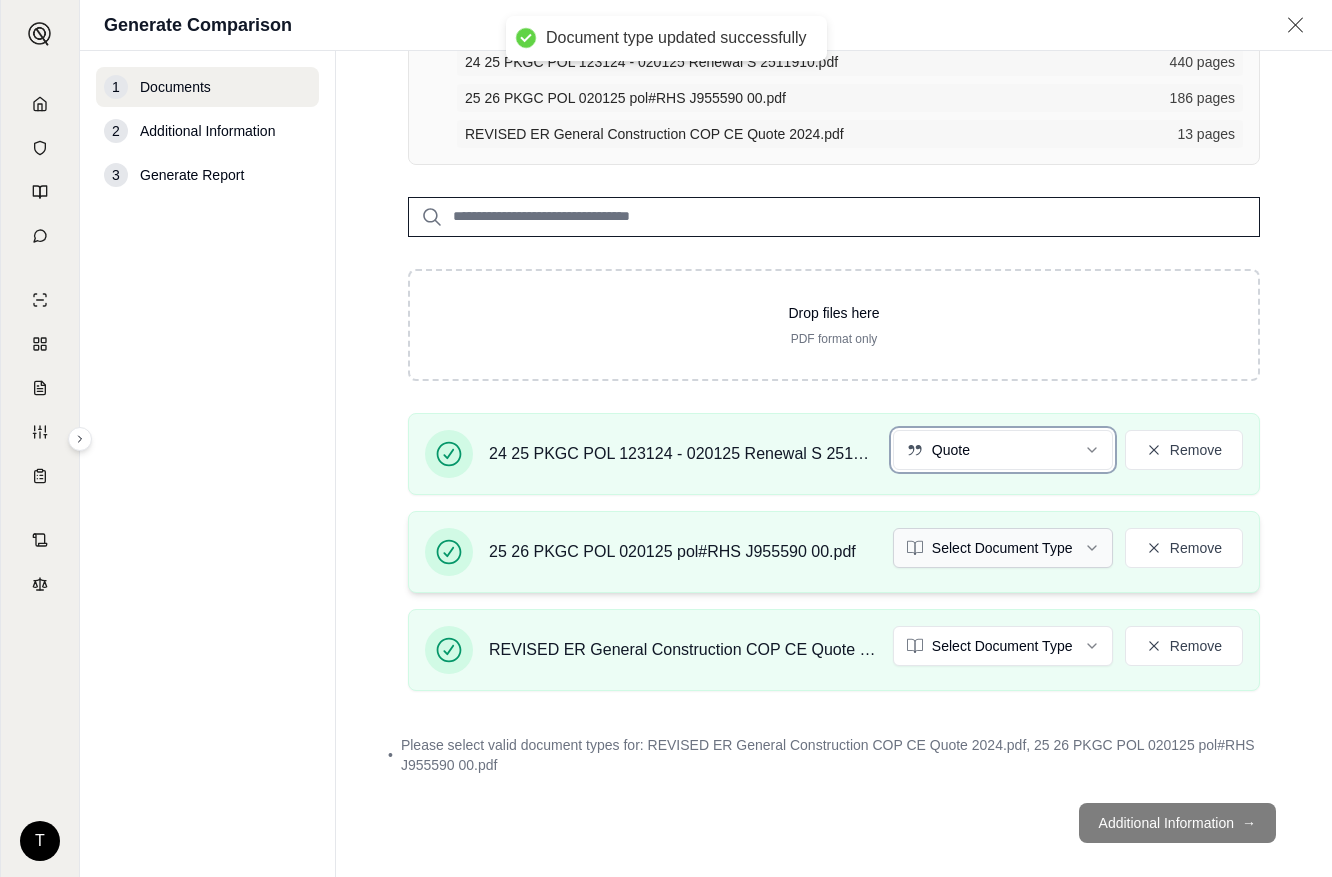 scroll, scrollTop: 200, scrollLeft: 0, axis: vertical 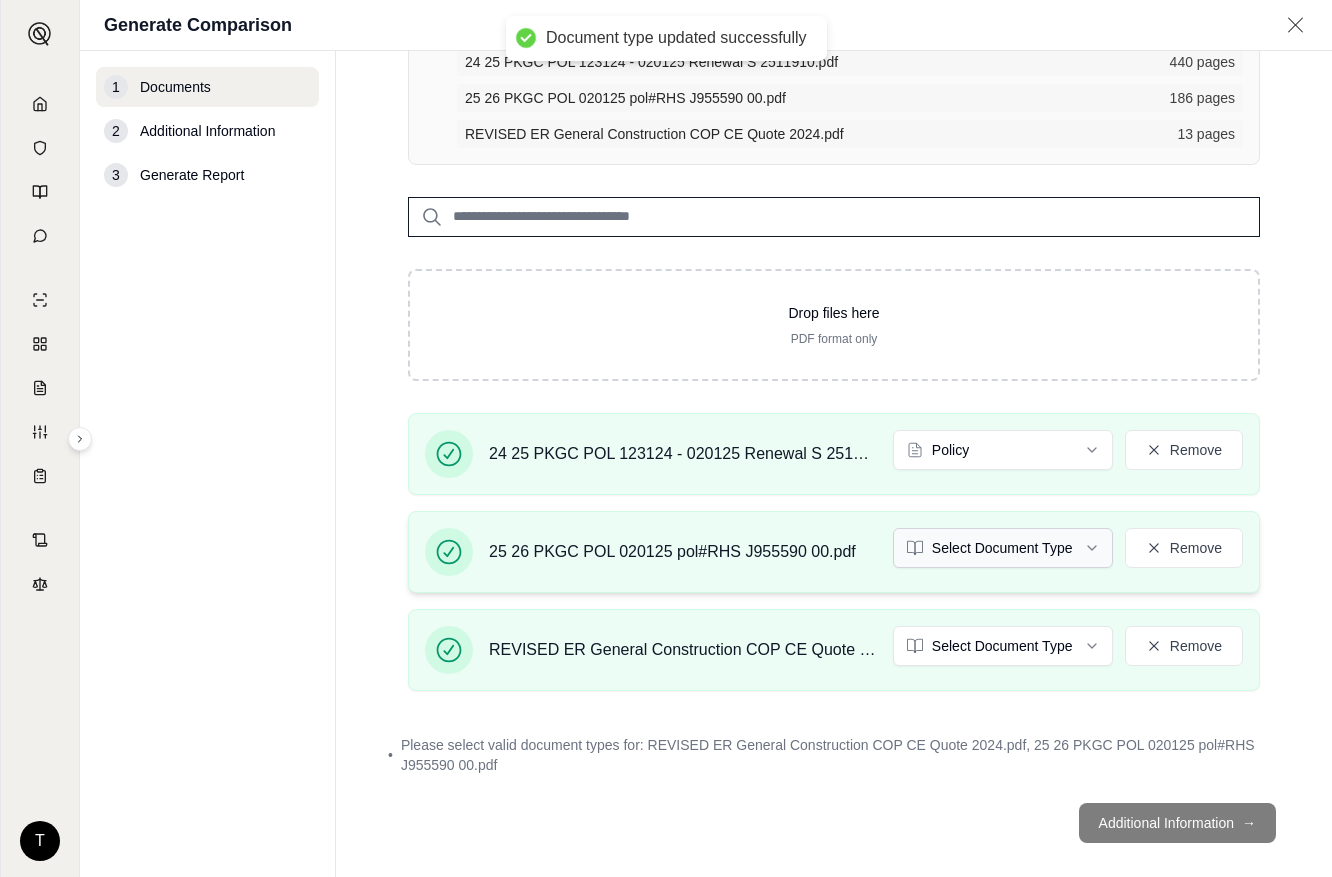 click on "Document type updated successfully Document type updated successfully T Generate Comparison 1 Documents 2 Additional Information 3 Generate Report Documents • Upload Policy Related Documents • Up to 1000 pages Exceeds recommended  250  total pages. Quality of analysis may be affected. 24 25 PKGC POL 123124 - 020125 Renewal S 2511910.pdf 440 pages 25 26 PKGC POL 020125 pol#RHS J955590 00.pdf 186 pages REVISED ER General Construction COP CE Quote 2024.pdf 13 pages Drop files here PDF format only 24 25 PKGC POL 123124 - 020125 Renewal S 2511910.pdf Policy Remove 25 26 PKGC POL 020125 pol#RHS J955590 00.pdf Select Document Type Remove REVISED ER General Construction COP CE Quote 2024.pdf Select Document Type Remove • Please select valid document types for: REVISED ER General Construction COP CE Quote 2024.pdf,
25 26 PKGC POL 020125 pol#RHS J955590 00.pdf Additional Information →" at bounding box center (666, 438) 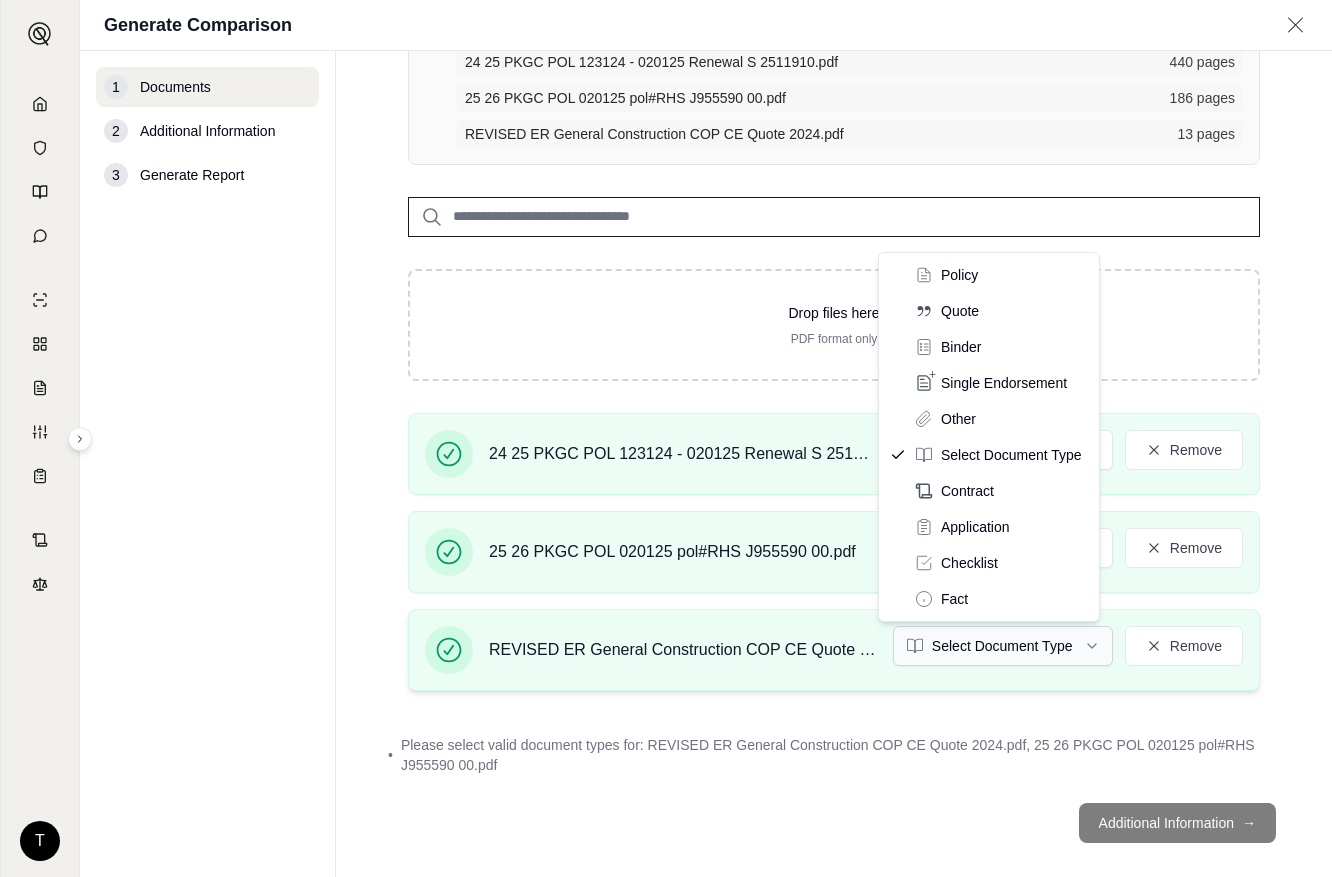 click on "T Generate Comparison 1 Documents 2 Additional Information 3 Generate Report Documents • Upload Policy Related Documents • Up to 1000 pages Exceeds recommended  250  total pages. Quality of analysis may be affected. 24 25 PKGC POL 123124 - 020125 Renewal S 2511910.pdf 440 pages 25 26 PKGC POL 020125 pol#RHS J955590 00.pdf 186 pages REVISED ER General Construction COP CE Quote 2024.pdf 13 pages Drop files here PDF format only 24 25 PKGC POL 123124 - 020125 Renewal S 2511910.pdf Policy Remove 25 26 PKGC POL 020125 pol#RHS J955590 00.pdf Select Document Type Remove REVISED ER General Construction COP CE Quote 2024.pdf Select Document Type Remove • Please select valid document types for: REVISED ER General Construction COP CE Quote 2024.pdf,
25 26 PKGC POL 020125 pol#RHS J955590 00.pdf Additional Information →
Policy Quote Binder Single Endorsement Other Select Document Type Contract Application Checklist Fact" at bounding box center (666, 438) 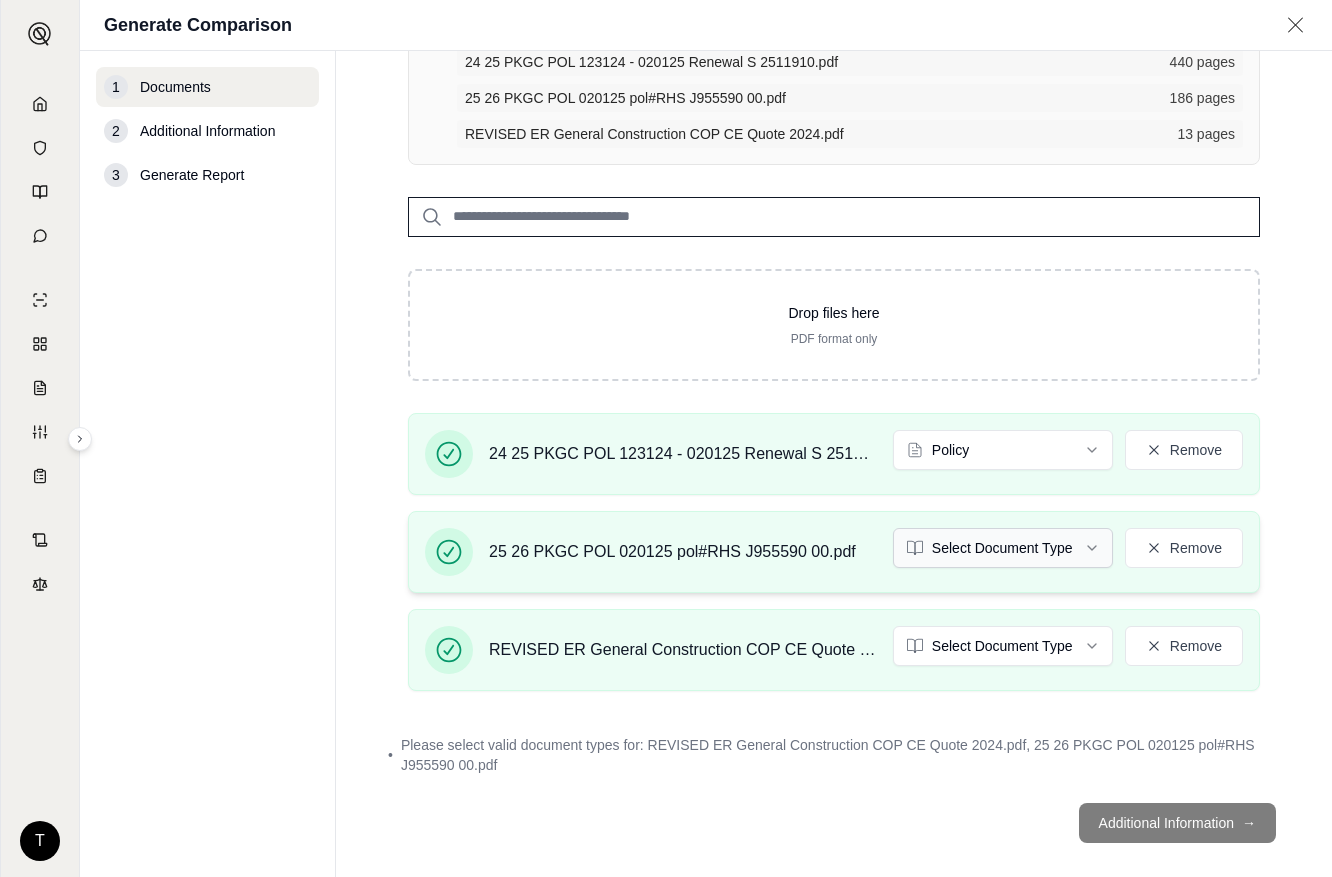 click on "T Generate Comparison 1 Documents 2 Additional Information 3 Generate Report Documents • Upload Policy Related Documents • Up to 1000 pages Exceeds recommended  250  total pages. Quality of analysis may be affected. 24 25 PKGC POL 123124 - 020125 Renewal S 2511910.pdf 440 pages 25 26 PKGC POL 020125 pol#RHS J955590 00.pdf 186 pages REVISED ER General Construction COP CE Quote 2024.pdf 13 pages Drop files here PDF format only 24 25 PKGC POL 123124 - 020125 Renewal S 2511910.pdf Policy Remove 25 26 PKGC POL 020125 pol#RHS J955590 00.pdf Select Document Type Remove REVISED ER General Construction COP CE Quote 2024.pdf Select Document Type Remove • Please select valid document types for: REVISED ER General Construction COP CE Quote 2024.pdf,
25 26 PKGC POL 020125 pol#RHS J955590 00.pdf Additional Information →" at bounding box center (666, 438) 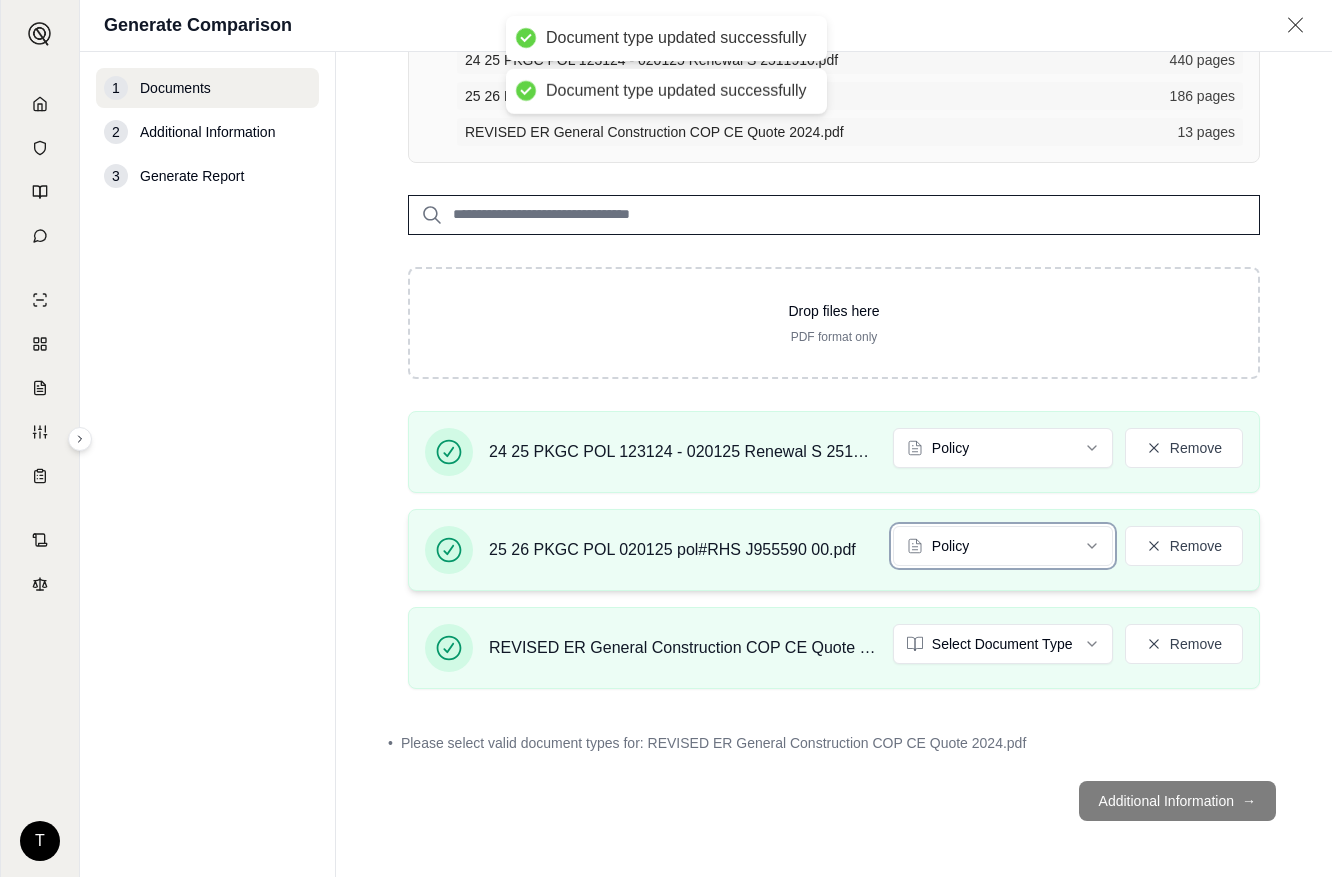 scroll, scrollTop: 146, scrollLeft: 0, axis: vertical 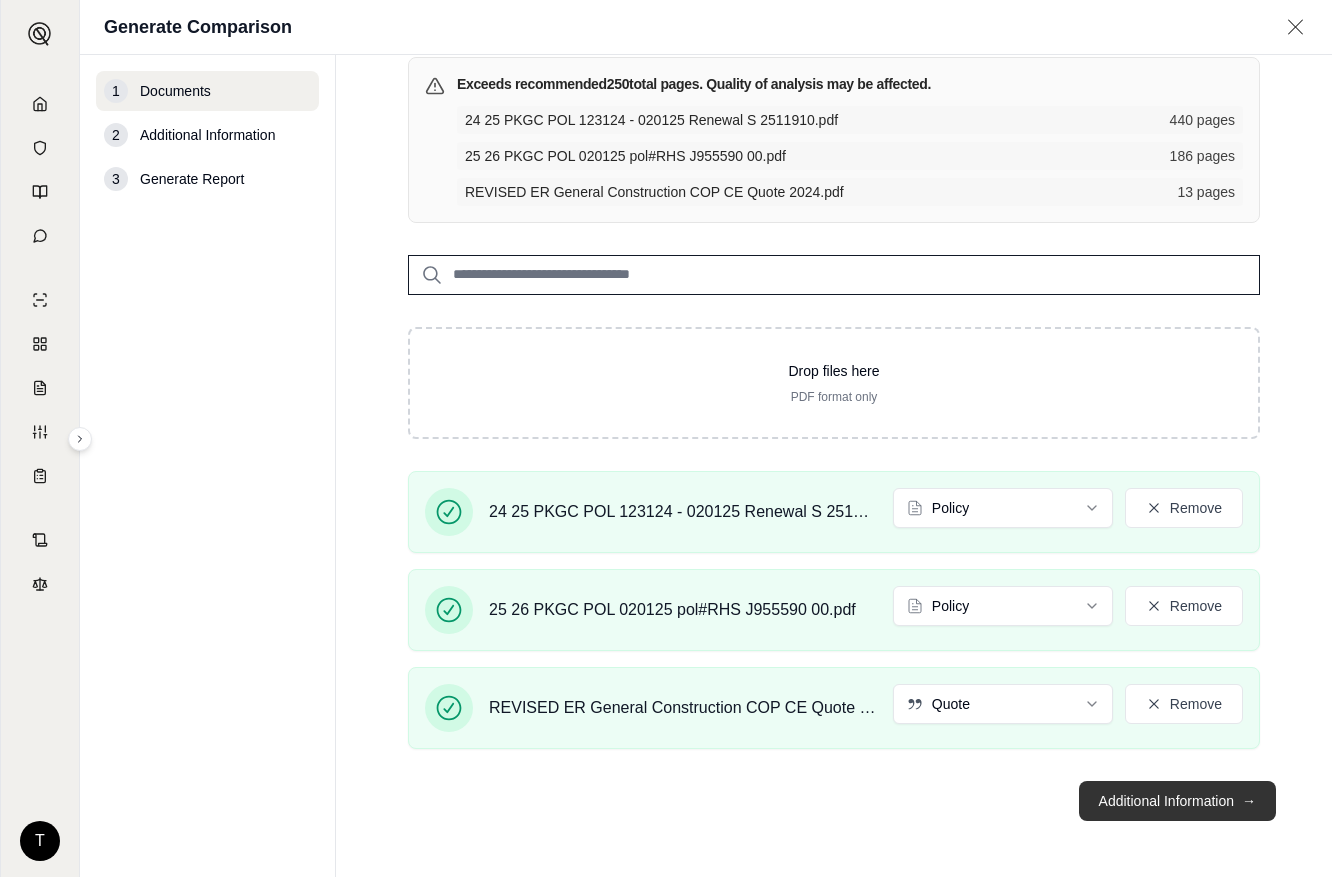 drag, startPoint x: 1125, startPoint y: 804, endPoint x: 1113, endPoint y: 784, distance: 23.323807 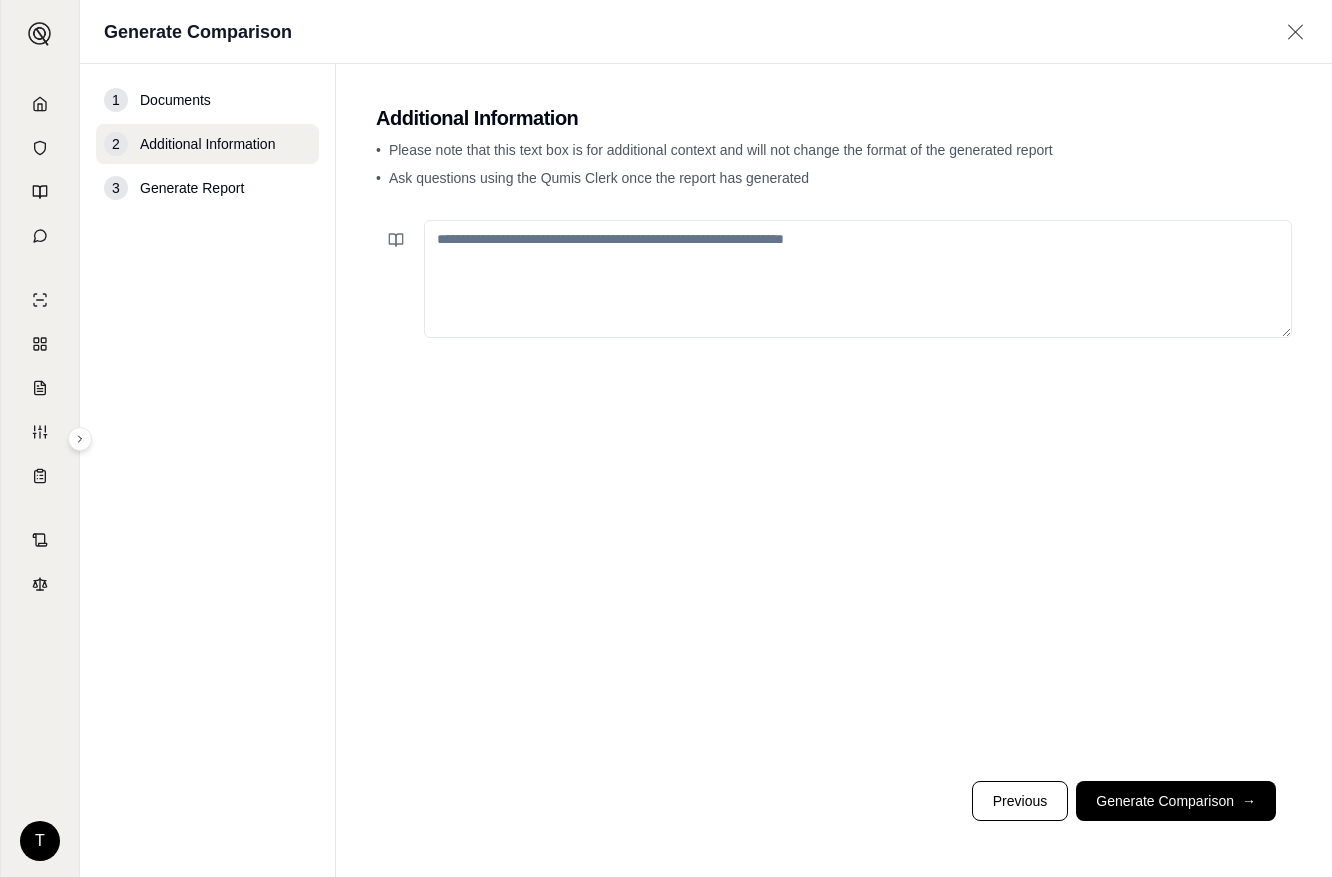 scroll, scrollTop: 0, scrollLeft: 0, axis: both 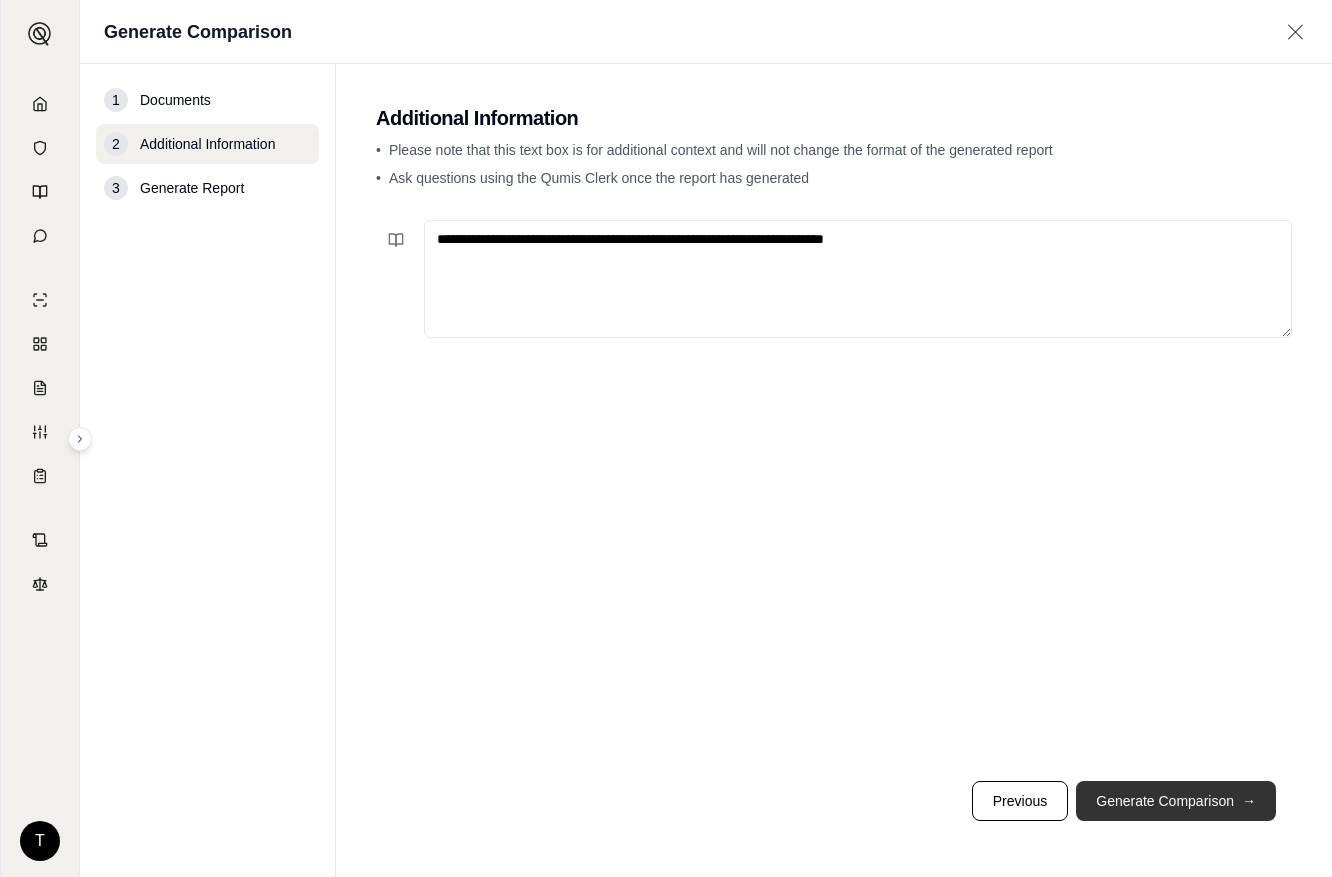 type on "**********" 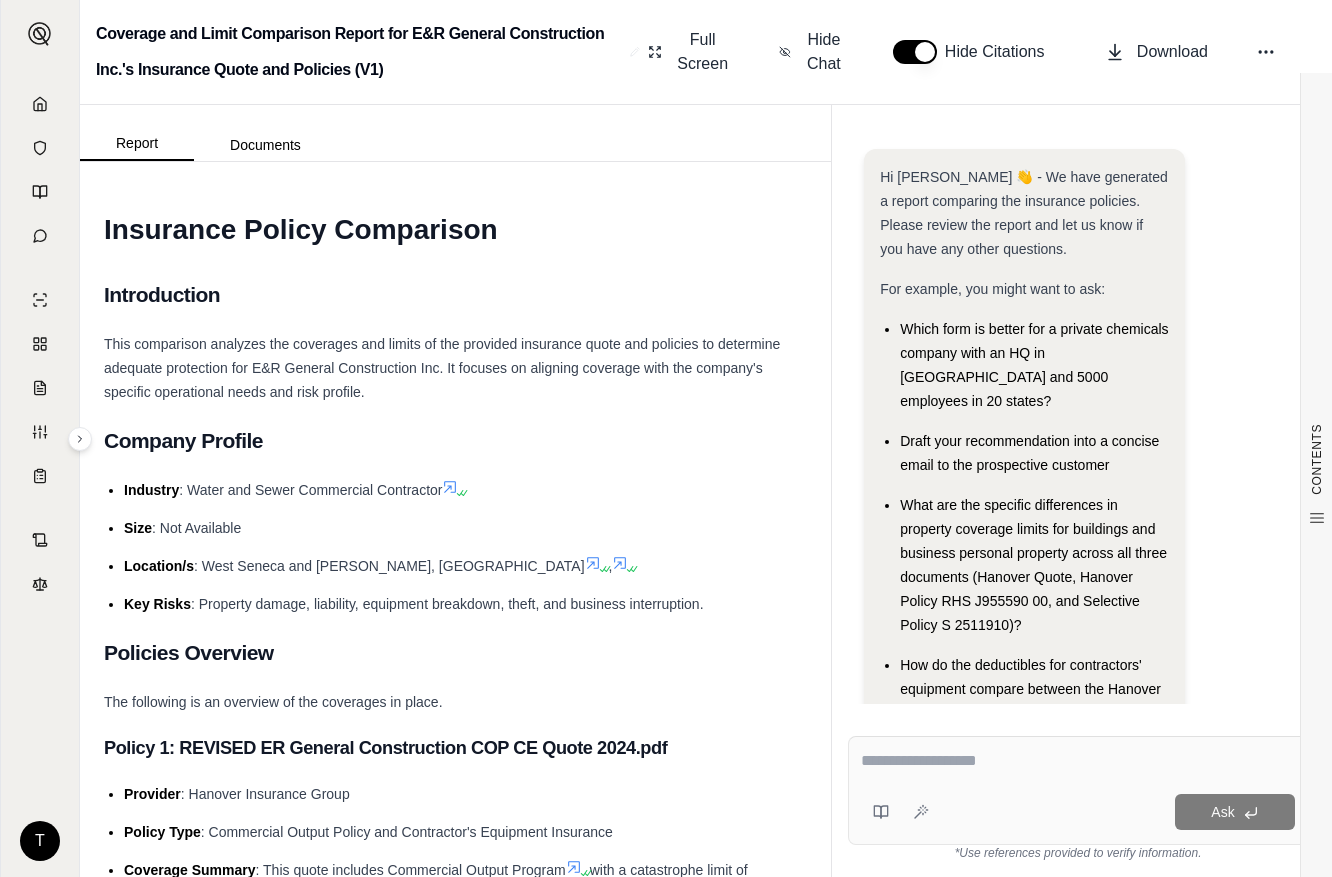 scroll, scrollTop: 0, scrollLeft: 0, axis: both 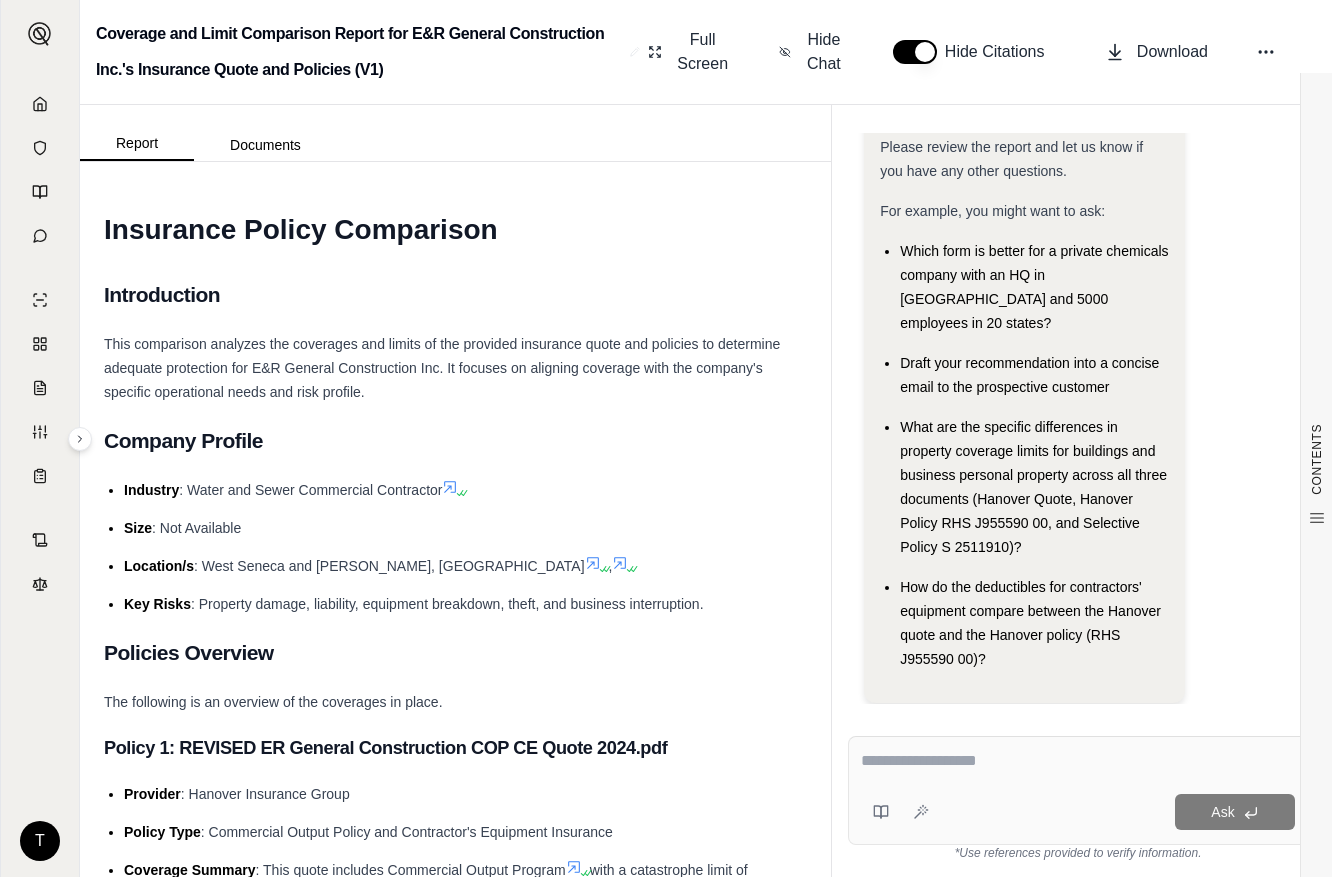 click on "Size : Not Available" at bounding box center [465, 528] 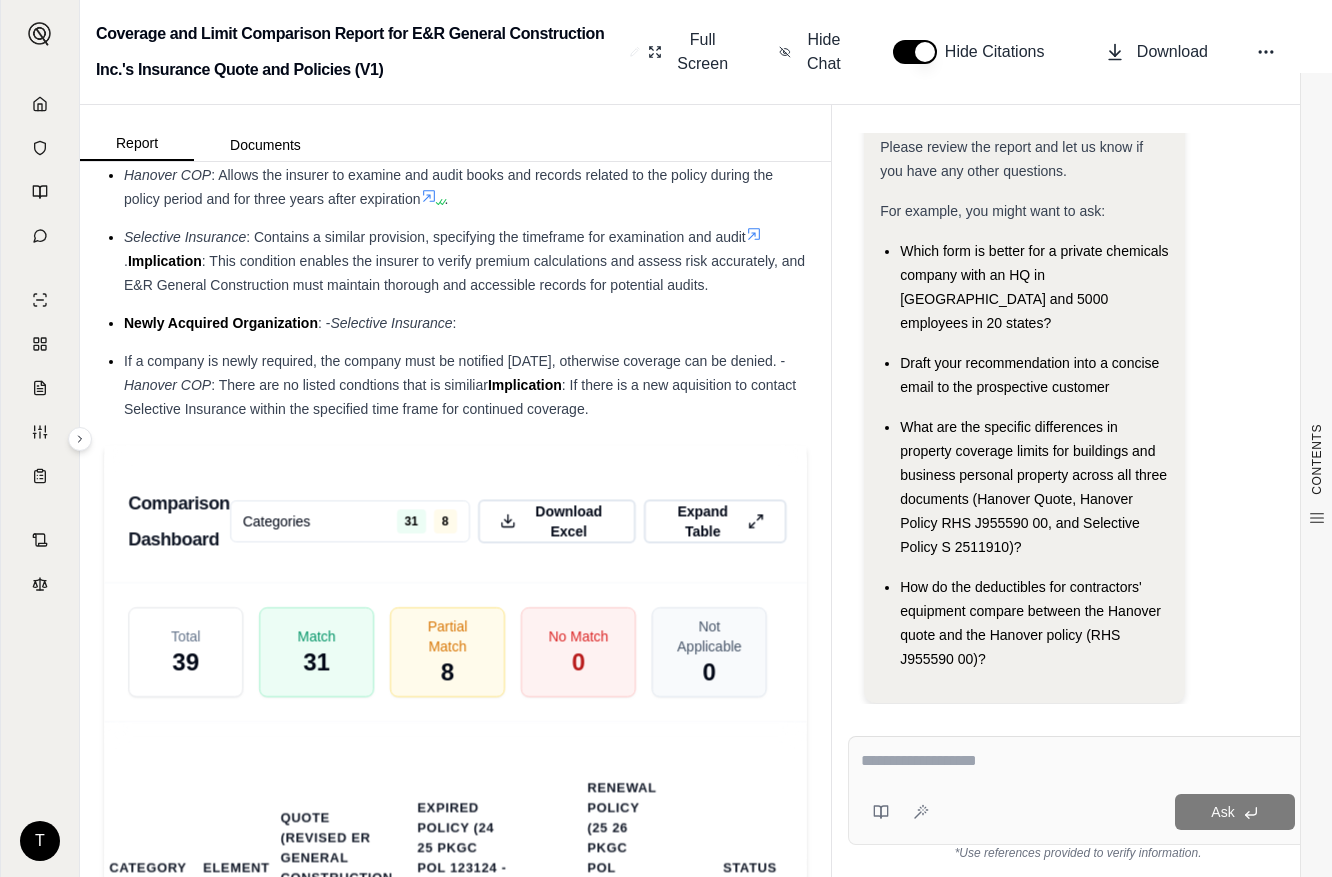 scroll, scrollTop: 5600, scrollLeft: 0, axis: vertical 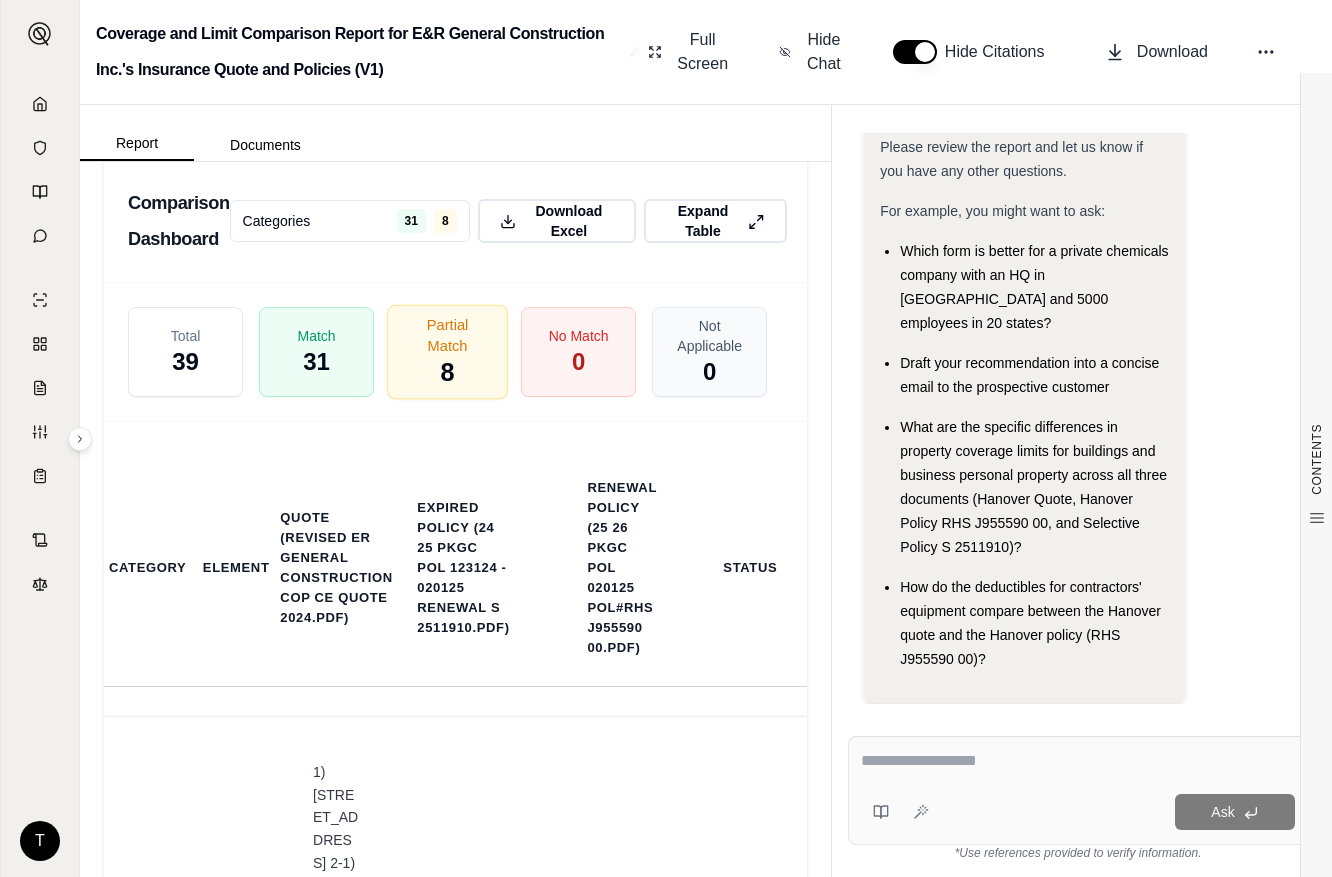 click on "Partial Match 8" at bounding box center [447, 352] 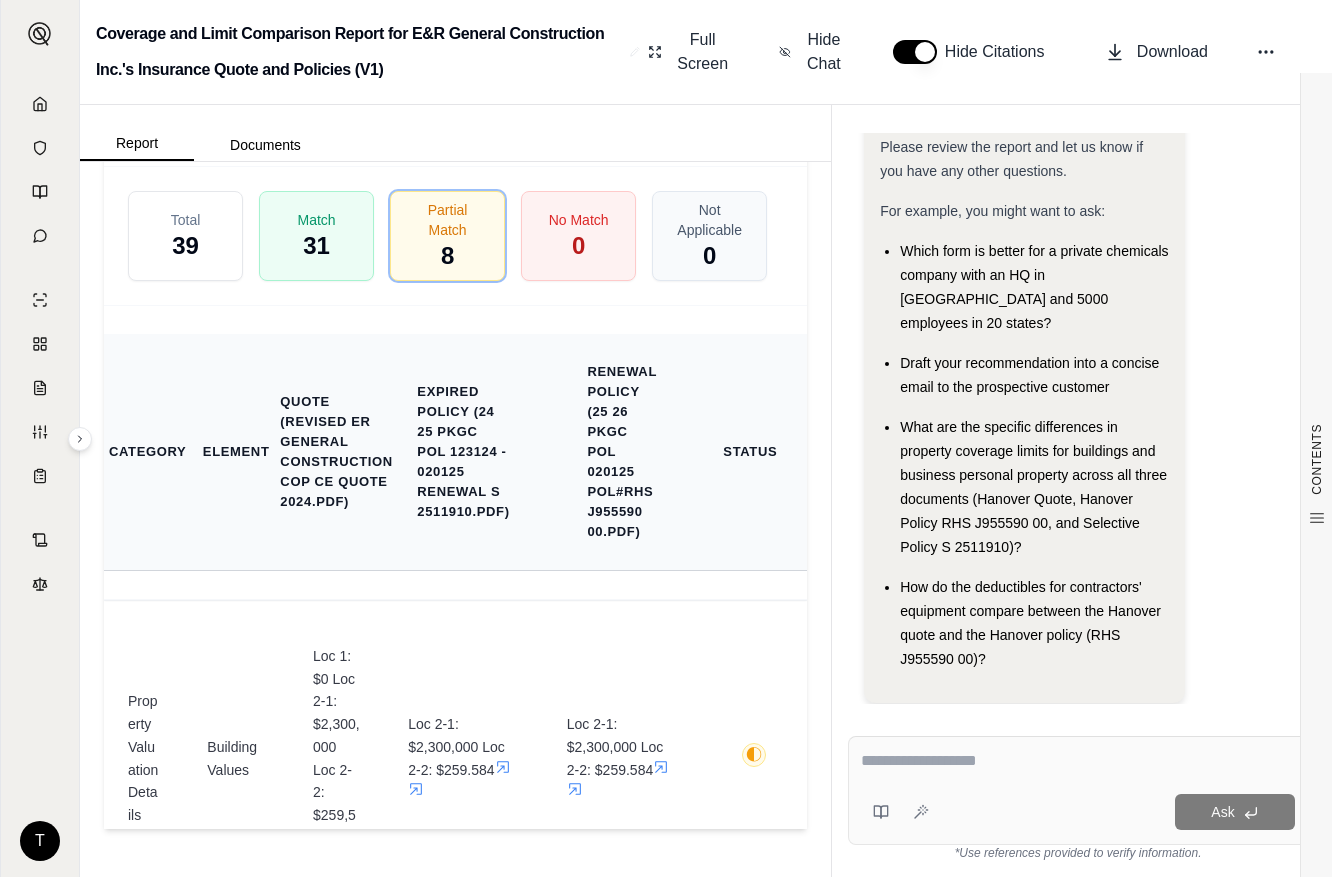 scroll, scrollTop: 5788, scrollLeft: 0, axis: vertical 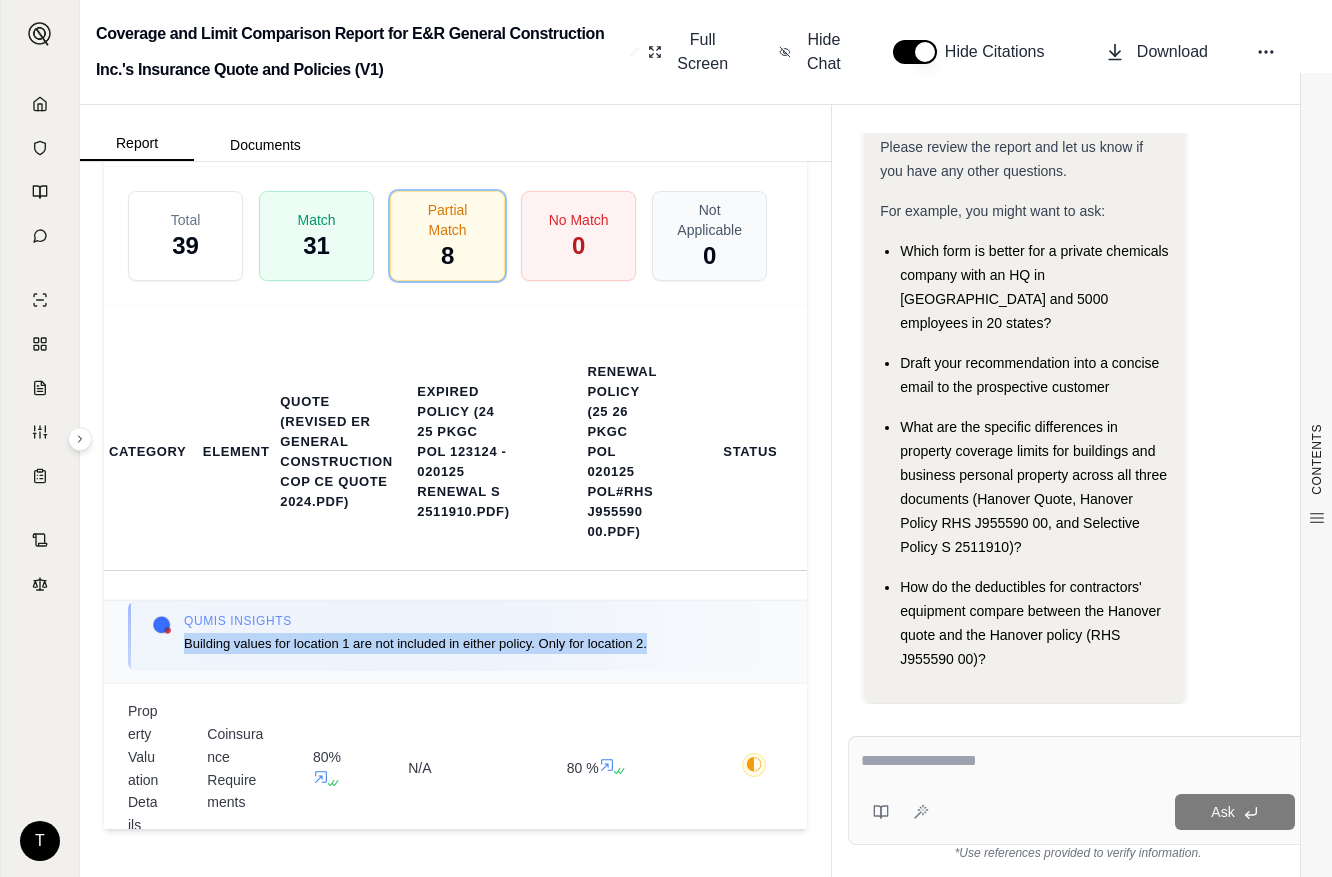 drag, startPoint x: 185, startPoint y: 645, endPoint x: 657, endPoint y: 646, distance: 472.00107 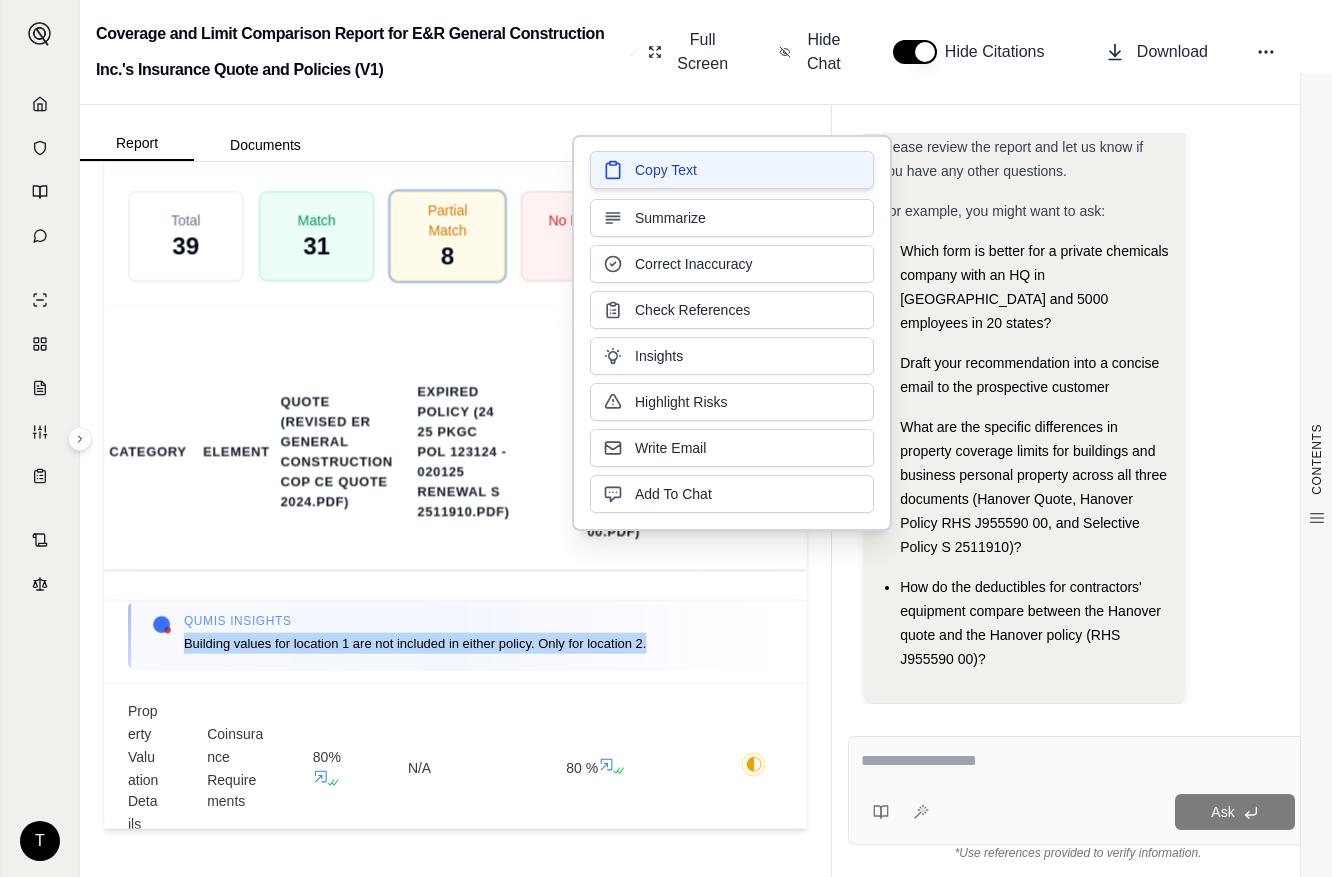 click on "Copy Text" at bounding box center (666, 170) 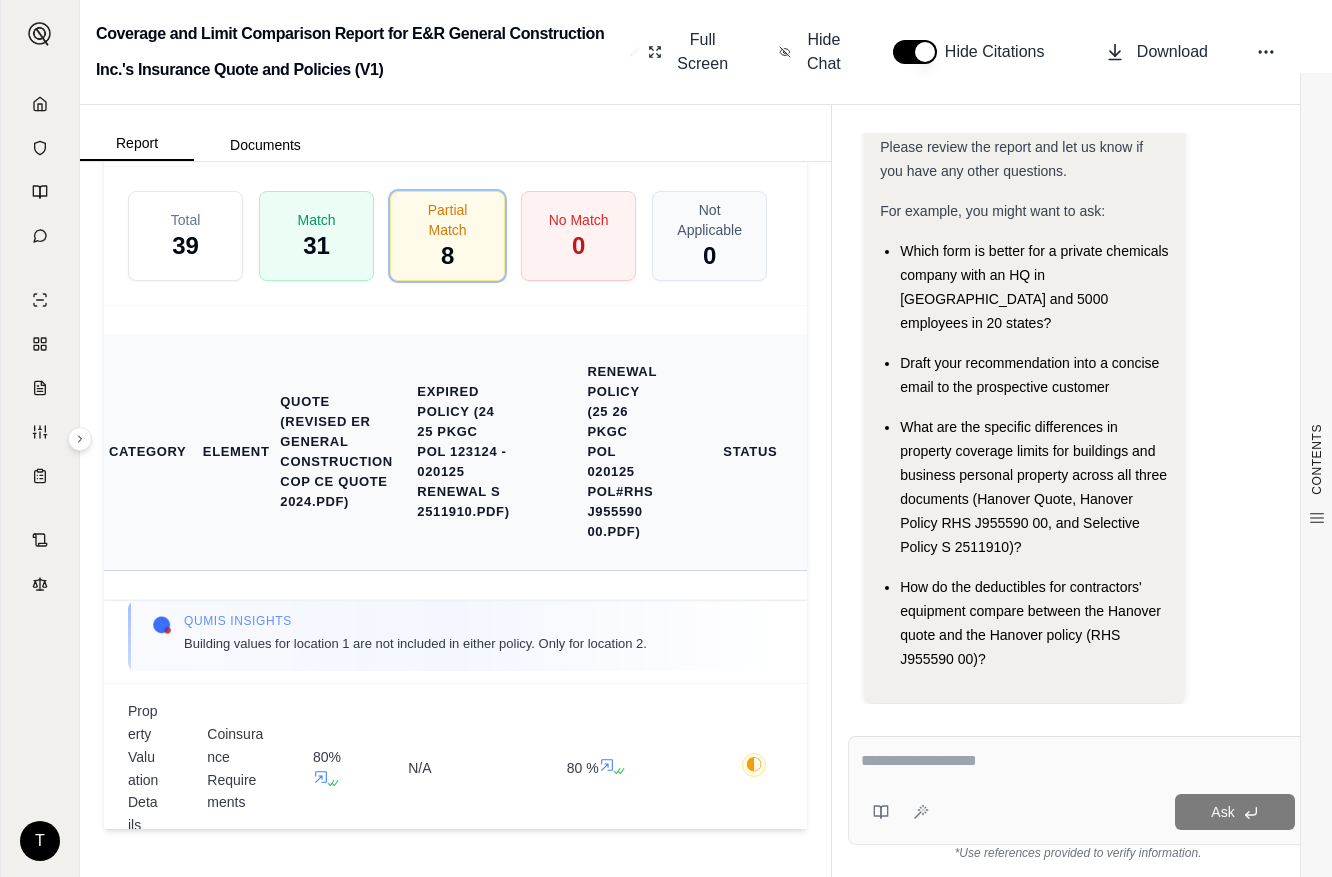 click on "Element" at bounding box center (236, 452) 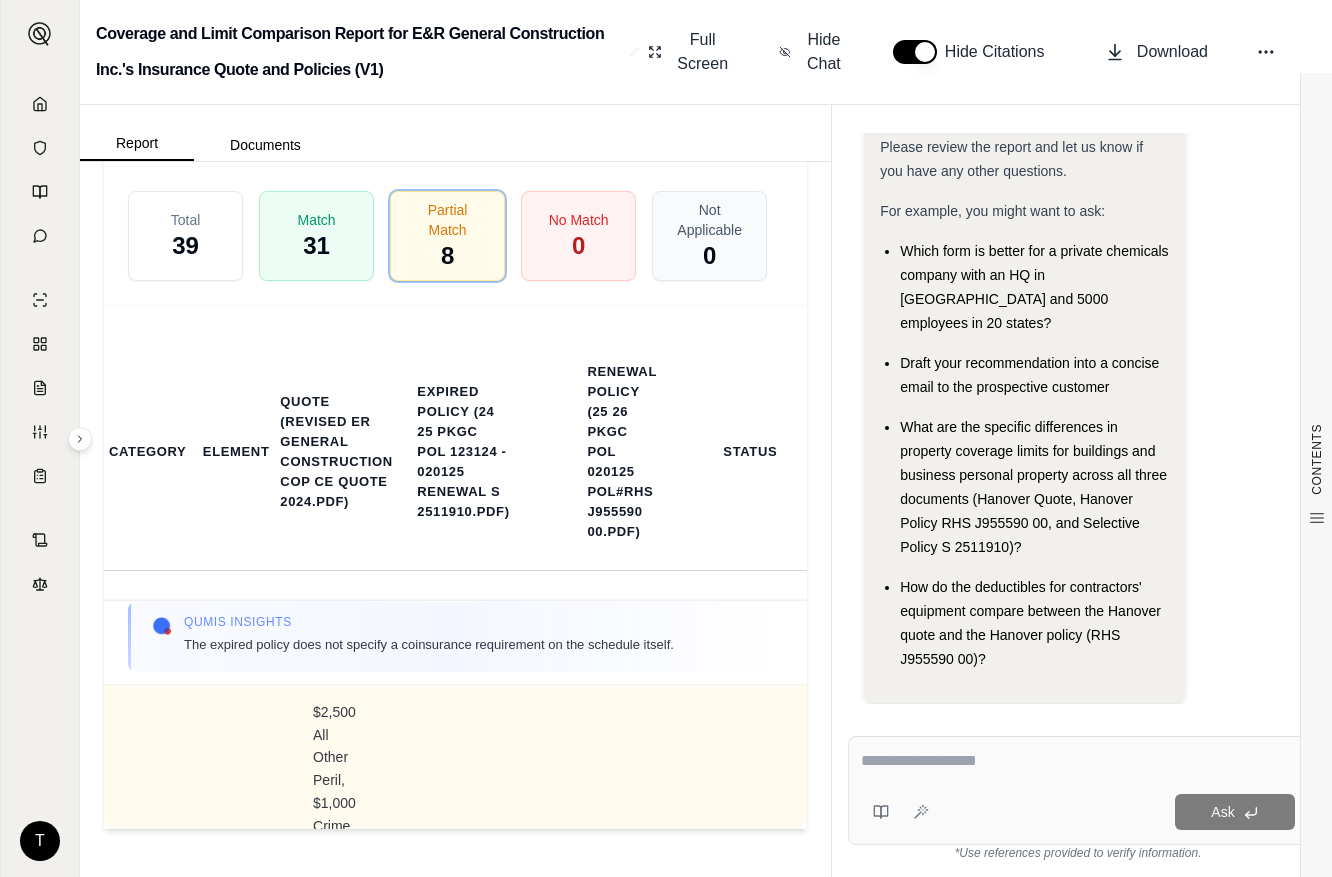 scroll, scrollTop: 600, scrollLeft: 0, axis: vertical 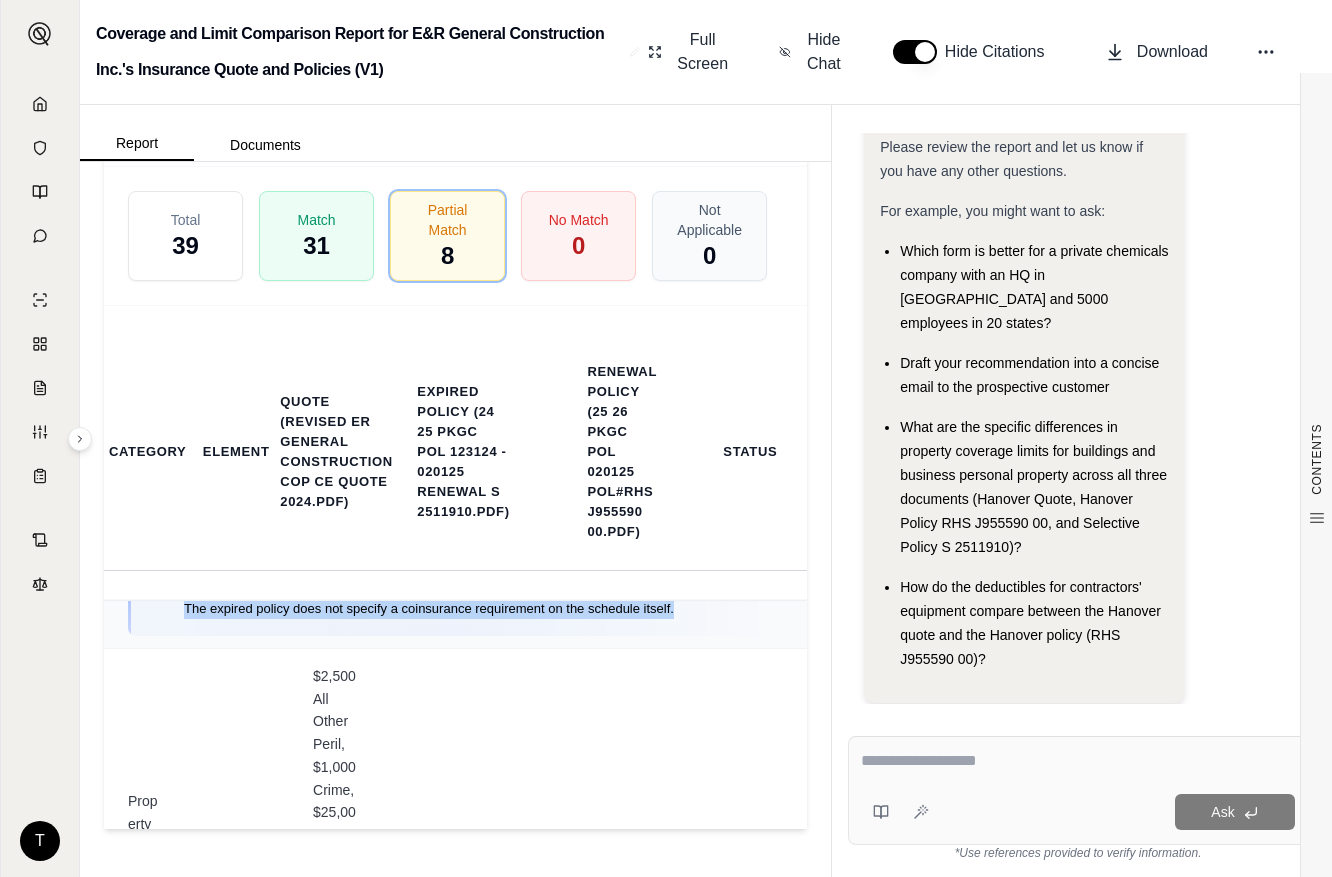 drag, startPoint x: 182, startPoint y: 652, endPoint x: 691, endPoint y: 653, distance: 509.00098 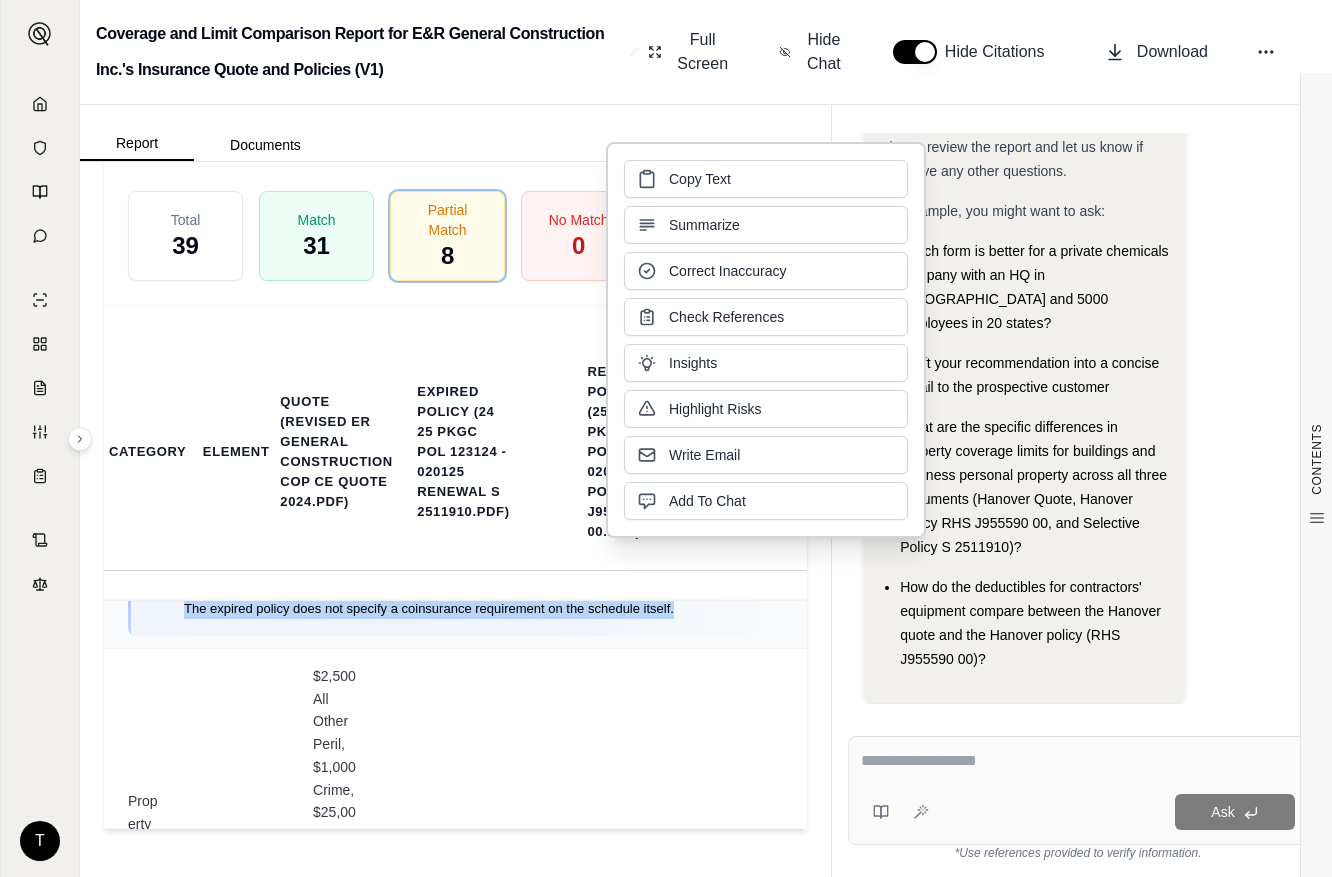copy on "The expired policy does not specify a coinsurance requirement on the schedule itself." 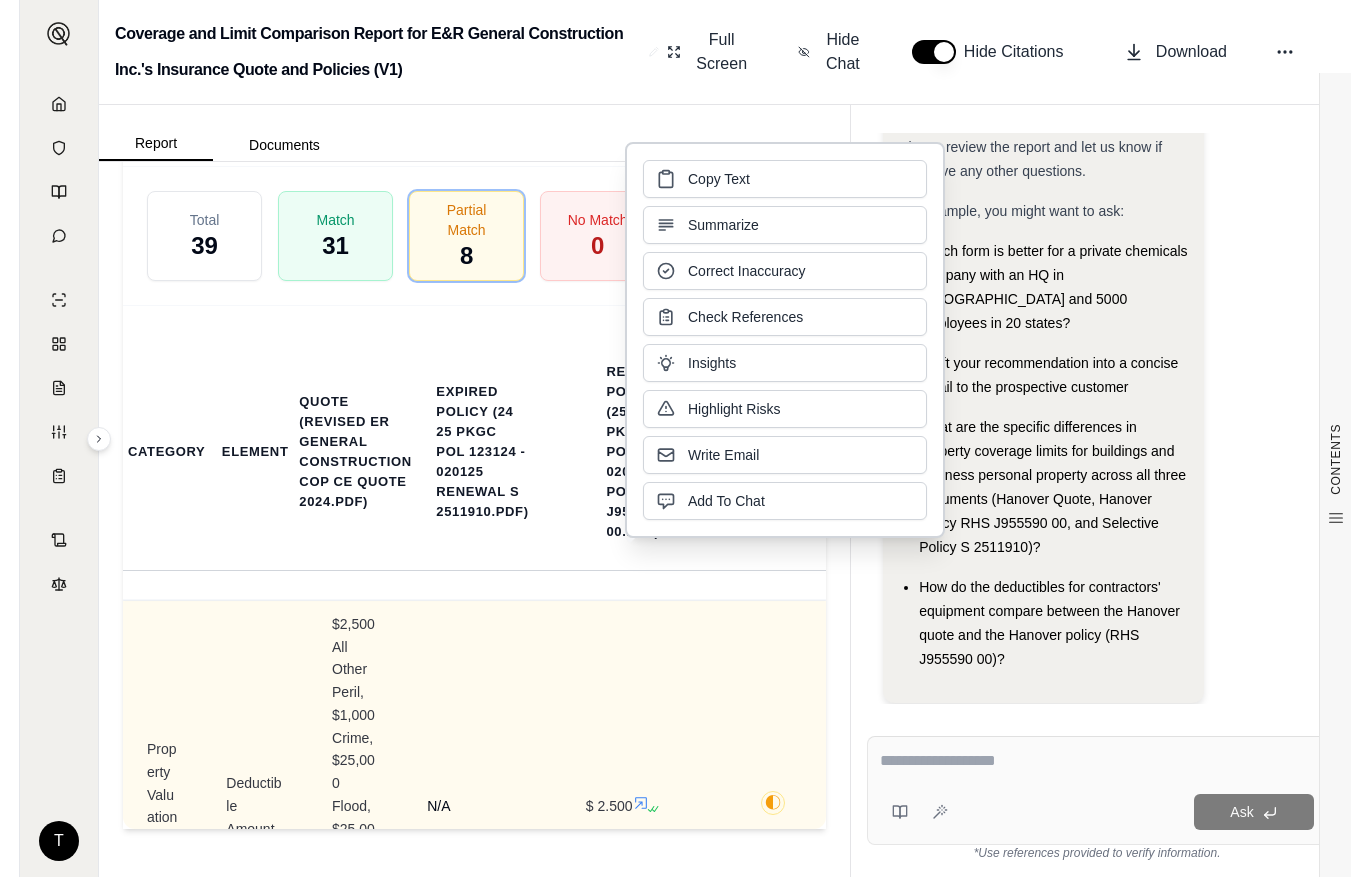 scroll, scrollTop: 700, scrollLeft: 0, axis: vertical 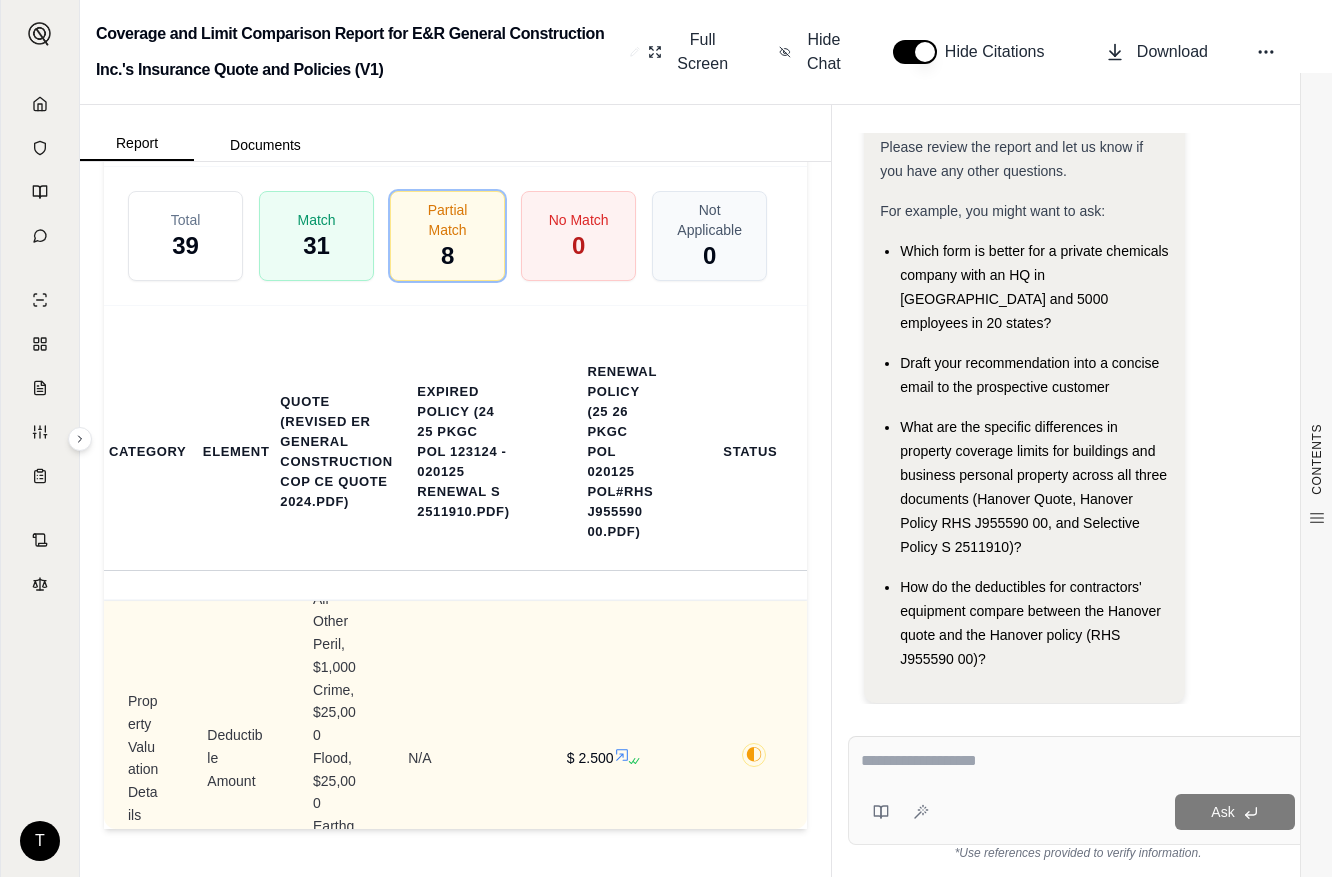 click on "$ 2.500" at bounding box center [622, 758] 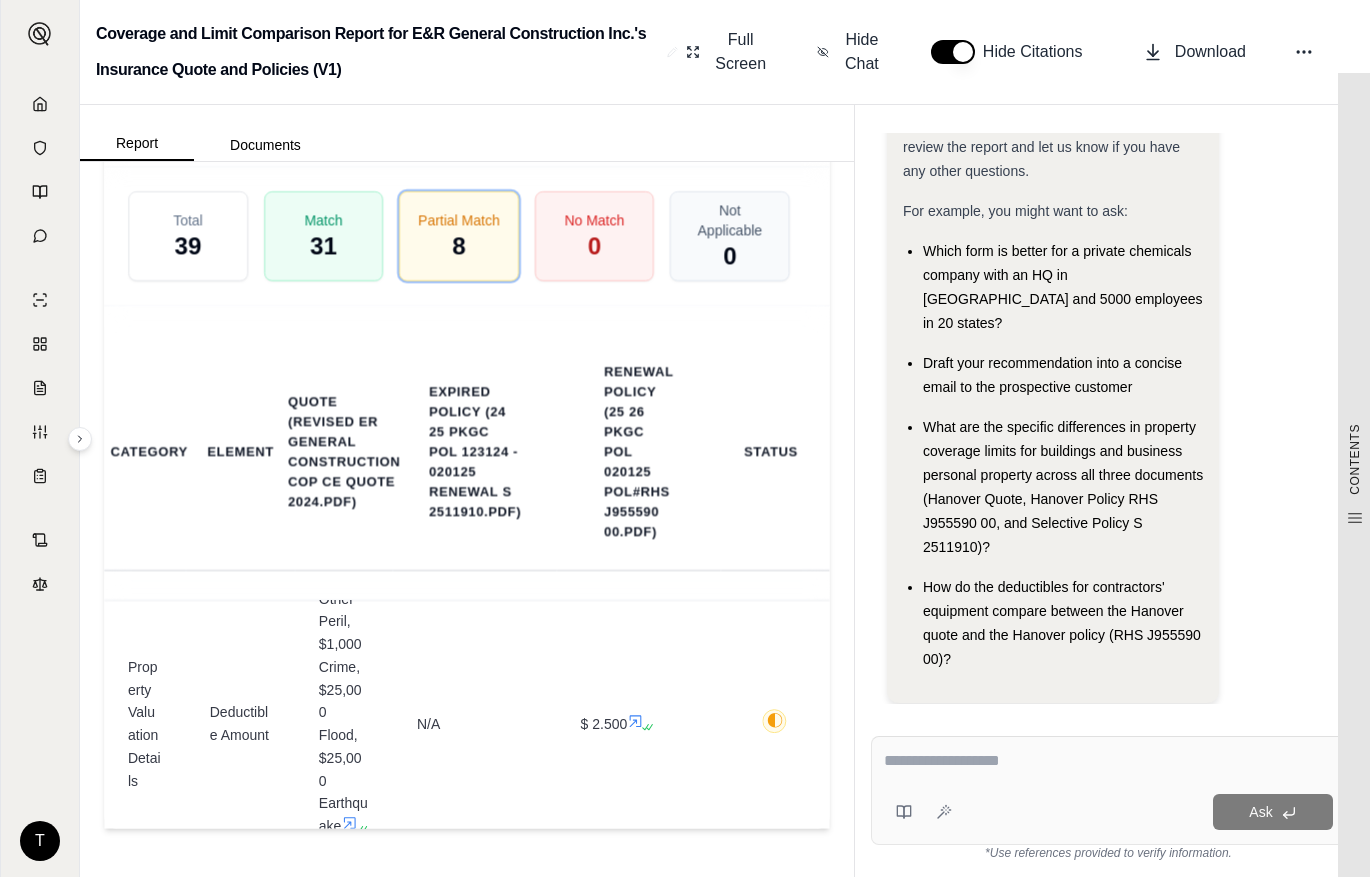 scroll, scrollTop: 5428, scrollLeft: 0, axis: vertical 